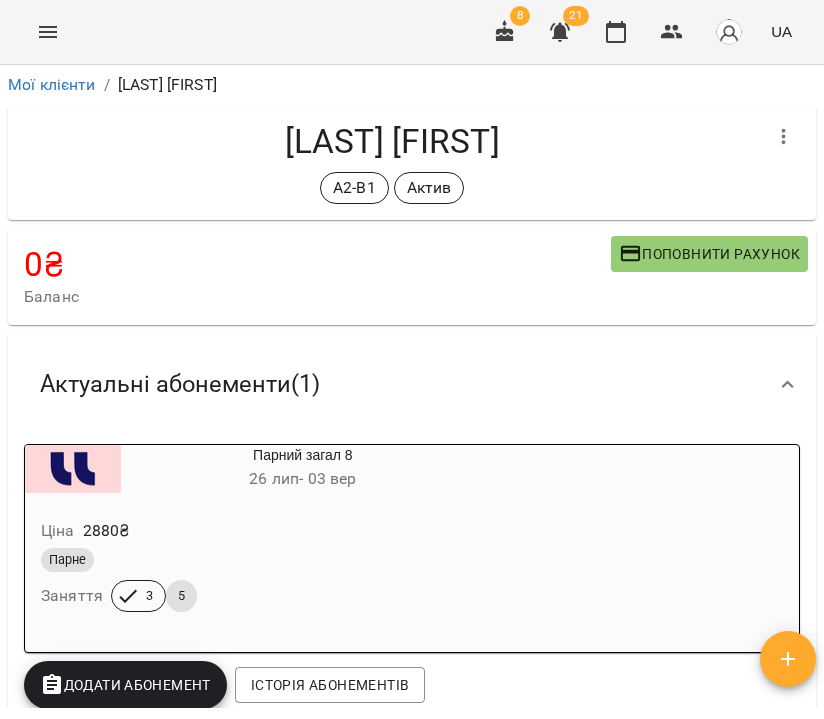 scroll, scrollTop: 0, scrollLeft: 0, axis: both 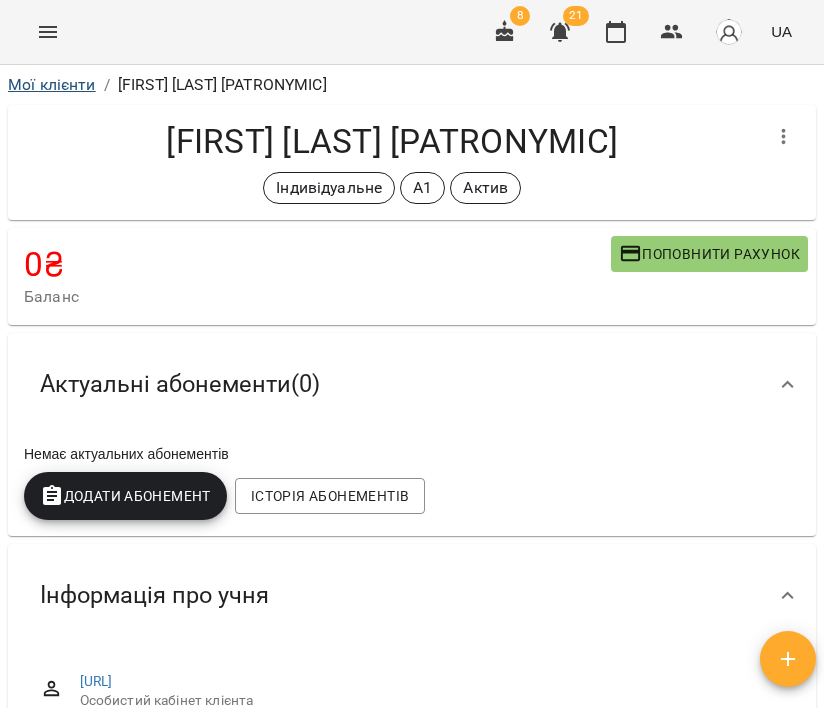 click on "Мої клієнти" at bounding box center [52, 84] 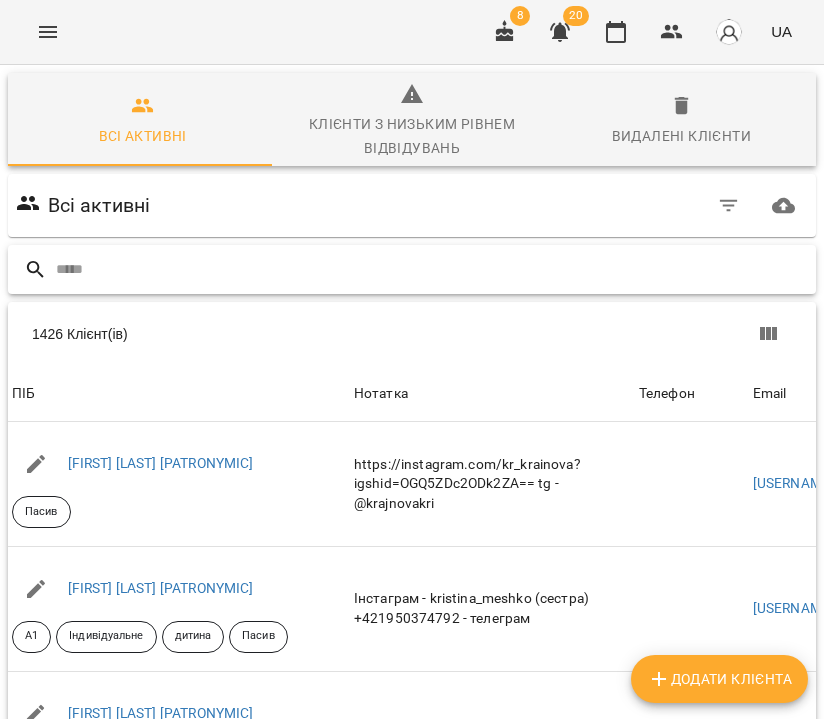 click at bounding box center [432, 269] 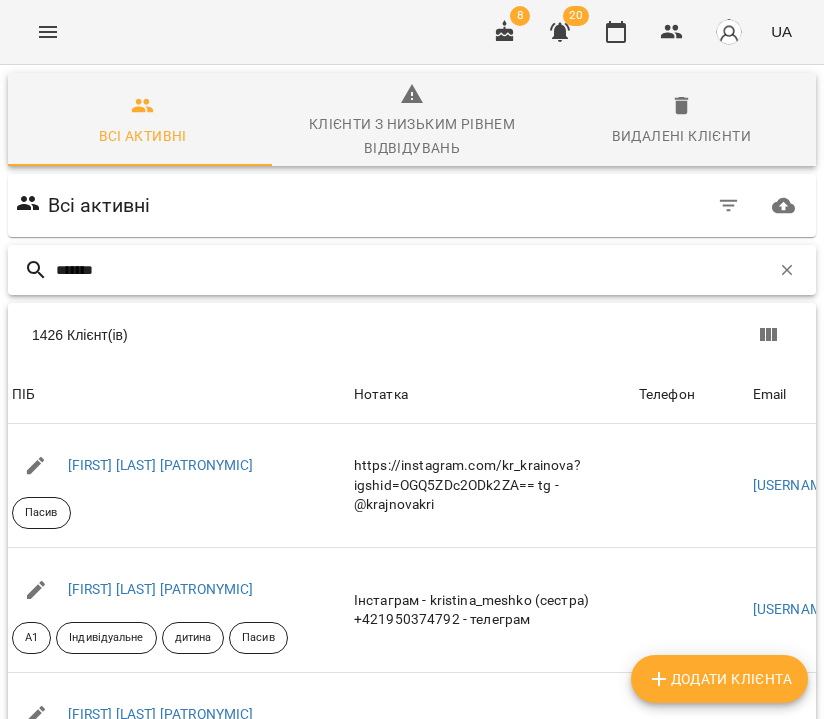 type on "*******" 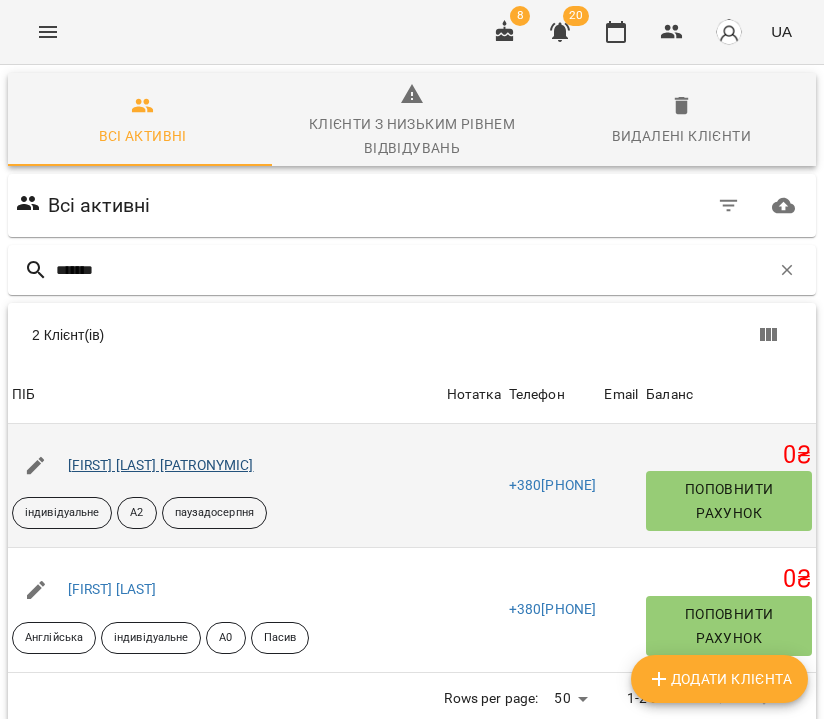 click on "Грецька Поліна Романівна" at bounding box center [161, 465] 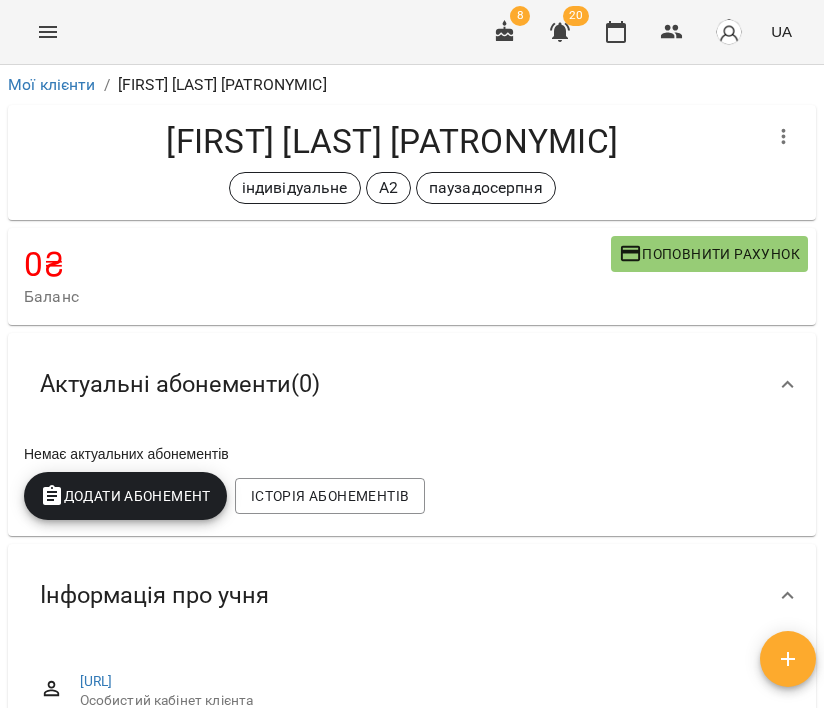 scroll, scrollTop: 1471, scrollLeft: 0, axis: vertical 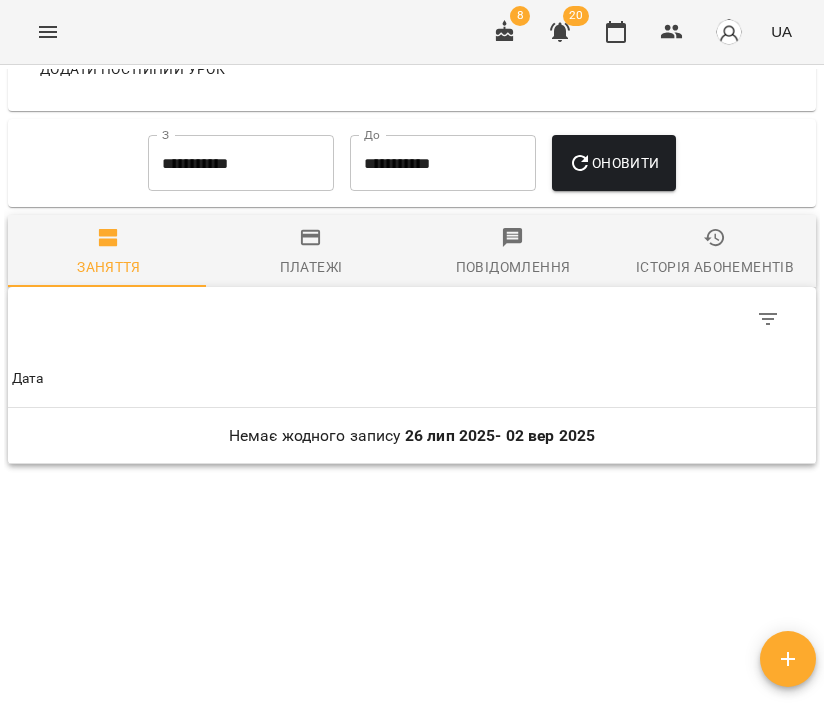 click on "Історія абонементів" at bounding box center [715, 267] 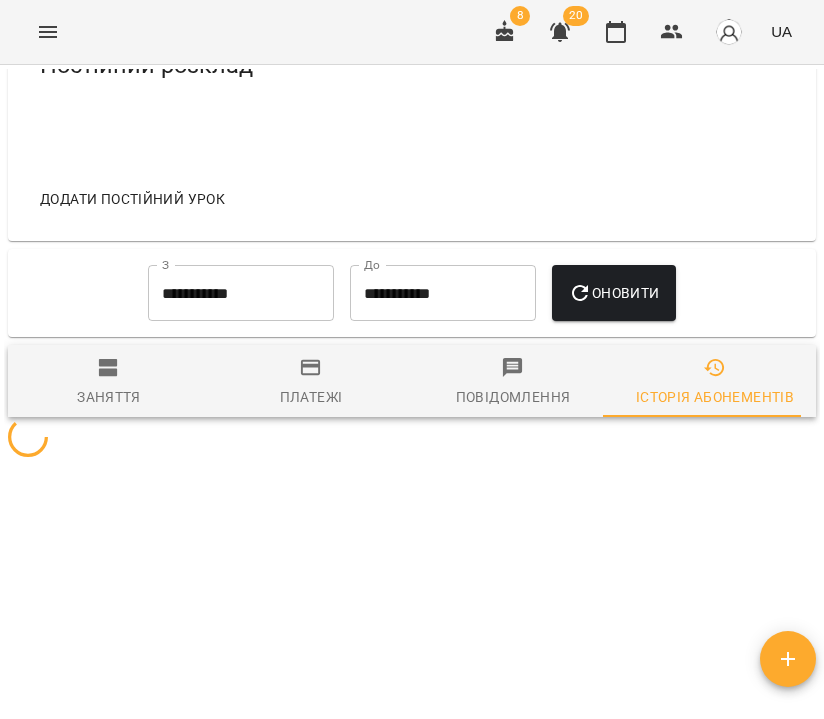 scroll, scrollTop: 1341, scrollLeft: 0, axis: vertical 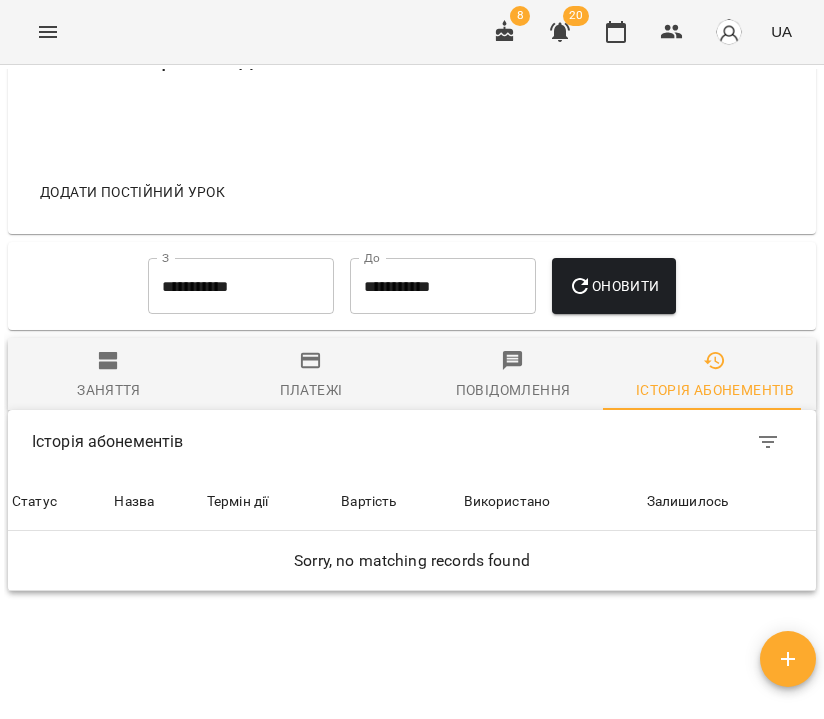 click on "**********" at bounding box center (241, 286) 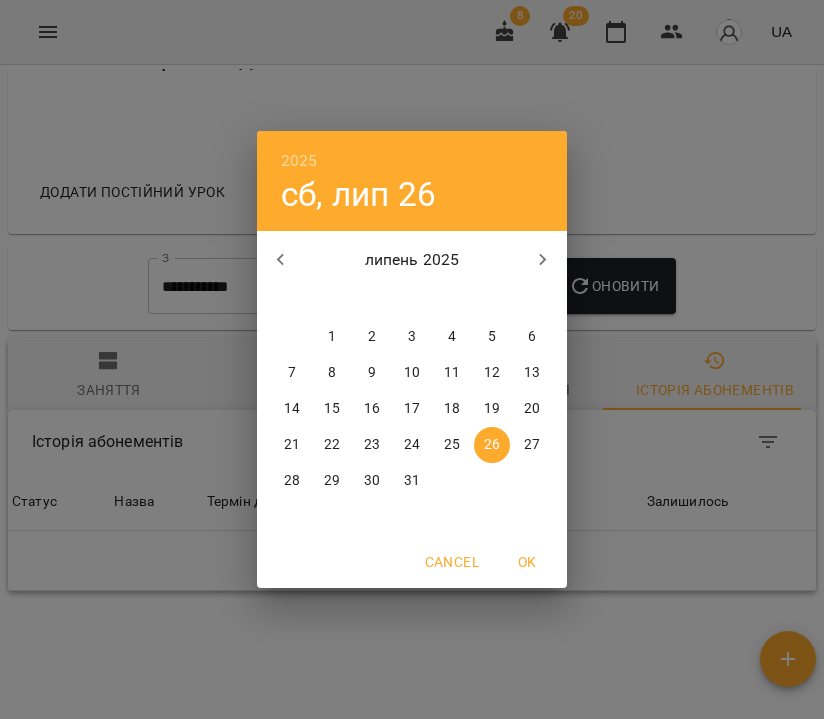 click 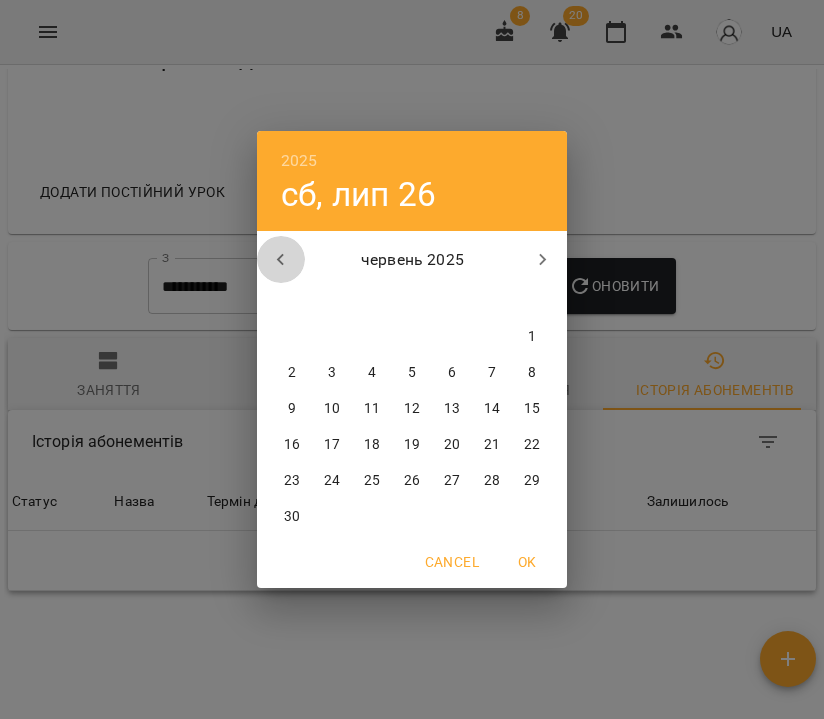 click 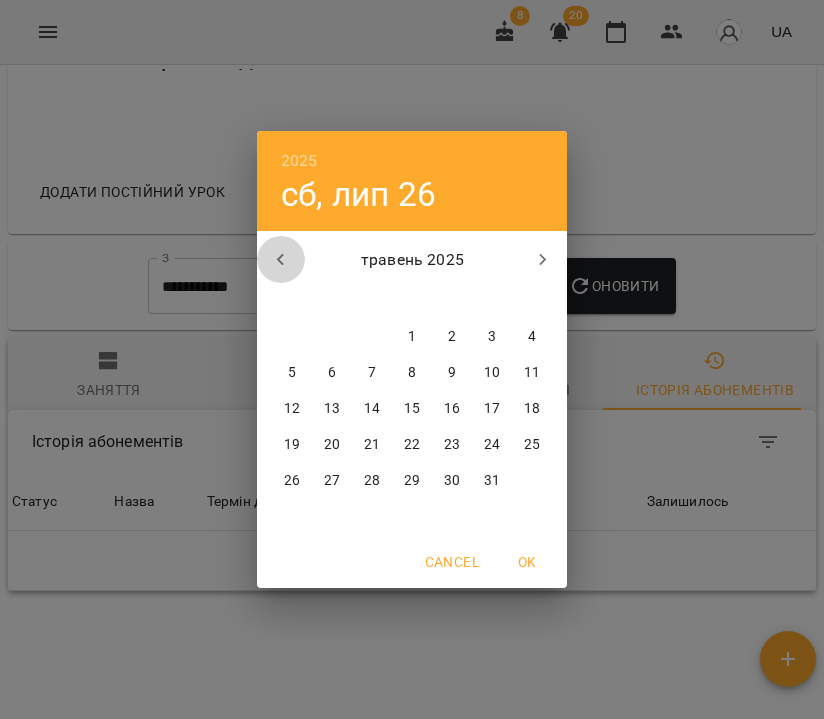 click 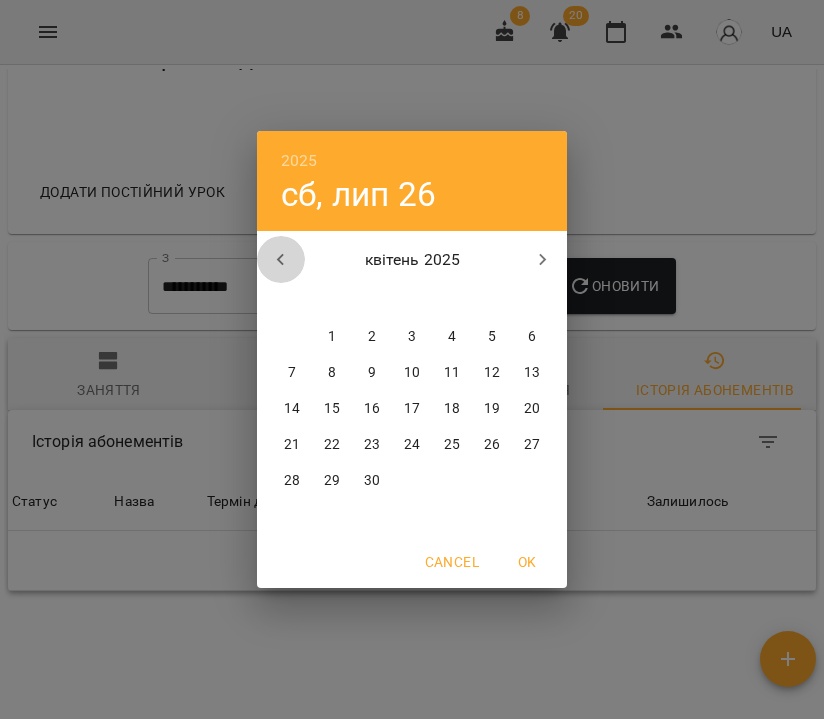 click 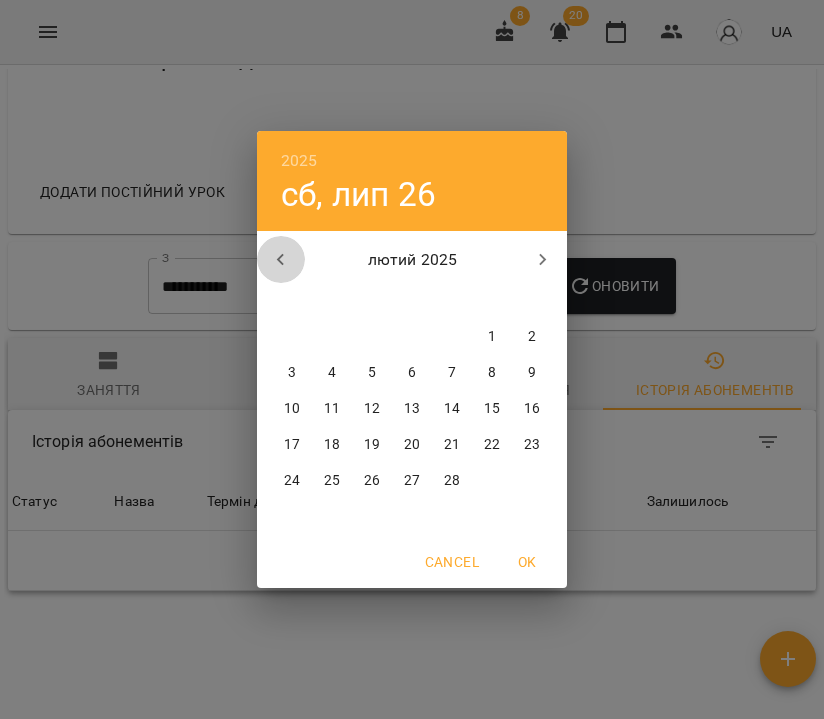 click 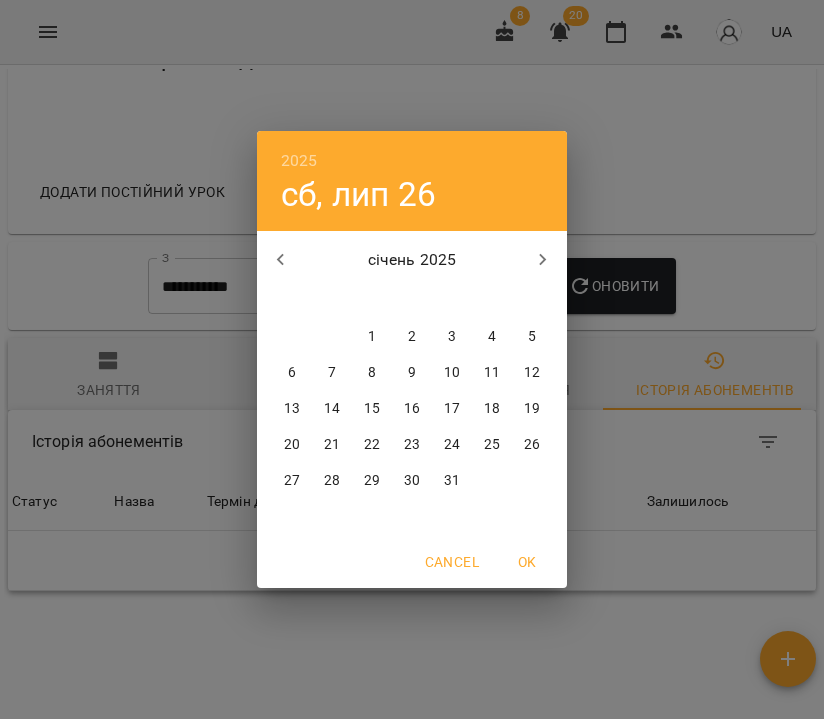 click on "1" at bounding box center (372, 337) 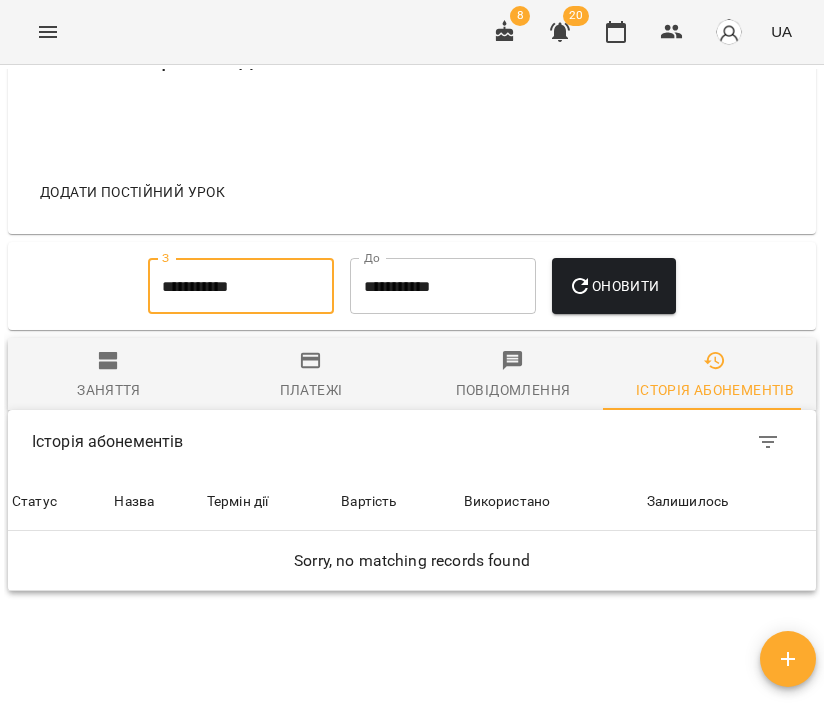 click on "Оновити" at bounding box center [613, 286] 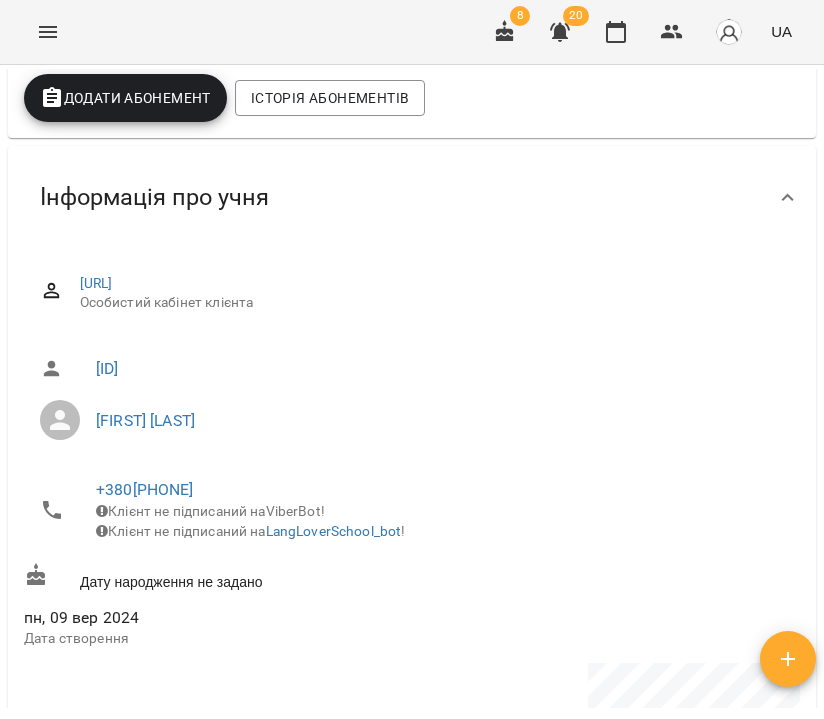 scroll, scrollTop: 1549, scrollLeft: 0, axis: vertical 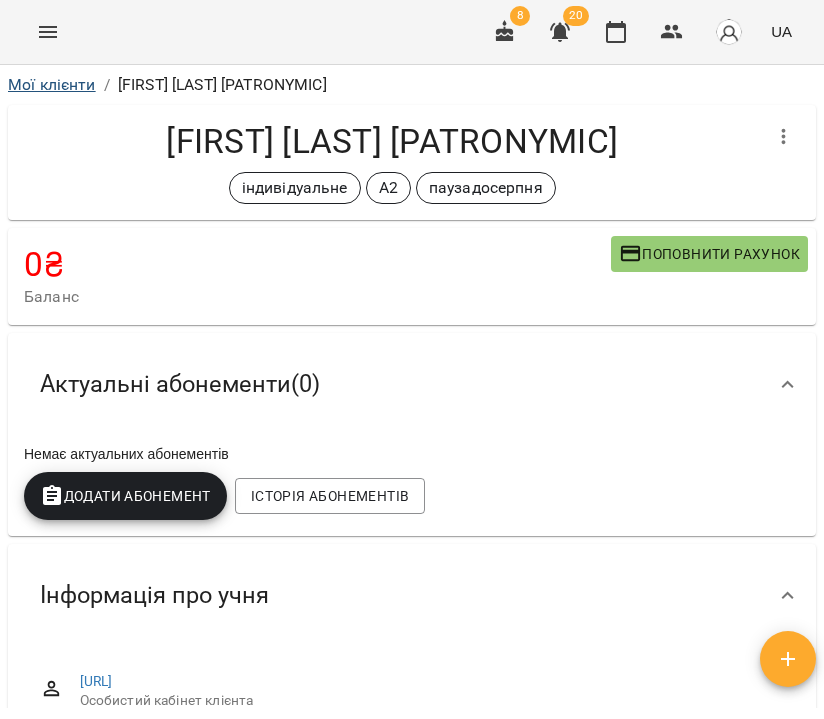 click on "Мої клієнти" at bounding box center [52, 84] 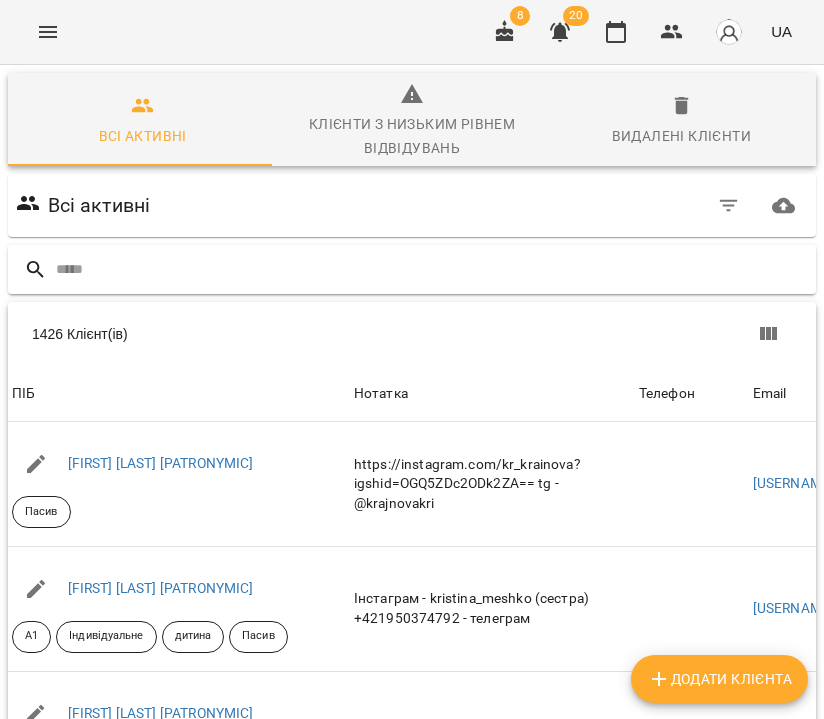 click at bounding box center (432, 269) 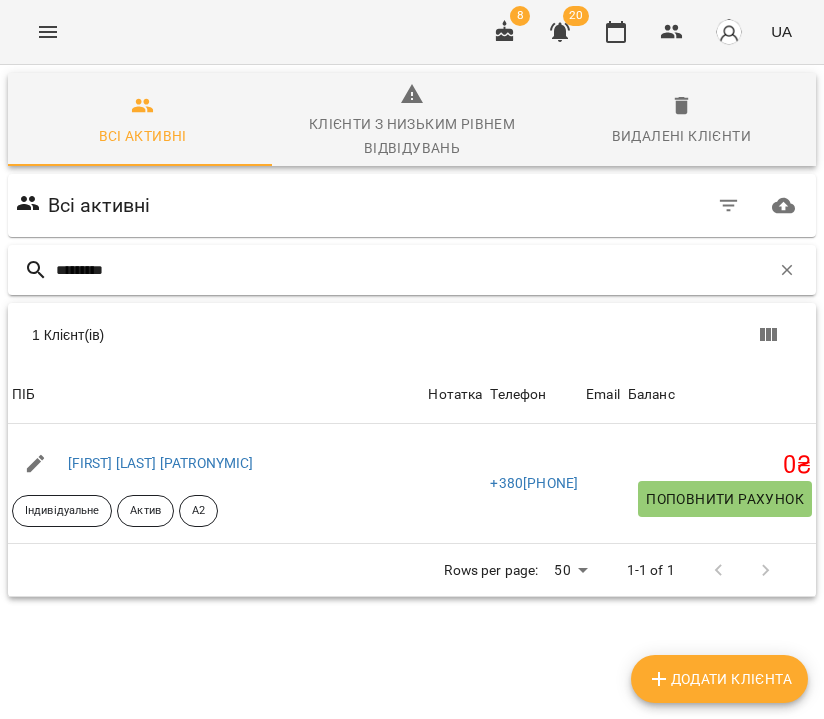 type on "*********" 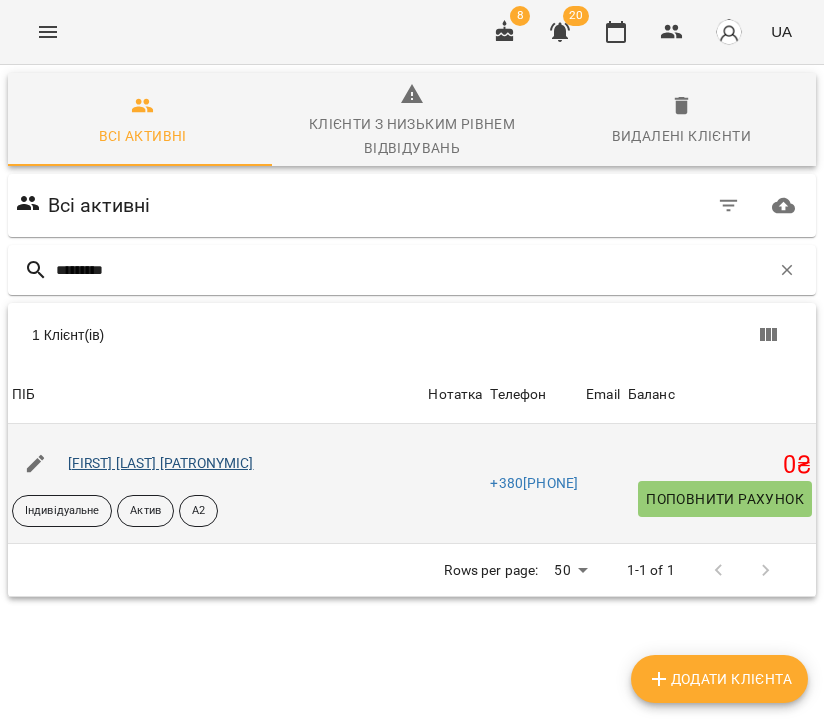 click on "[LAST] [FIRST] [PATRONYMIC]" at bounding box center (161, 463) 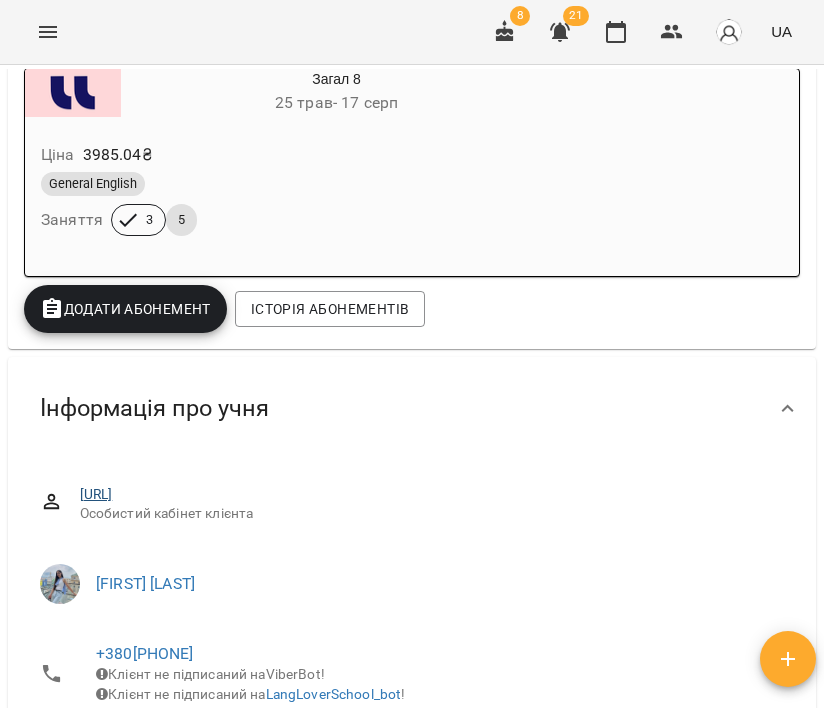 scroll, scrollTop: 372, scrollLeft: 0, axis: vertical 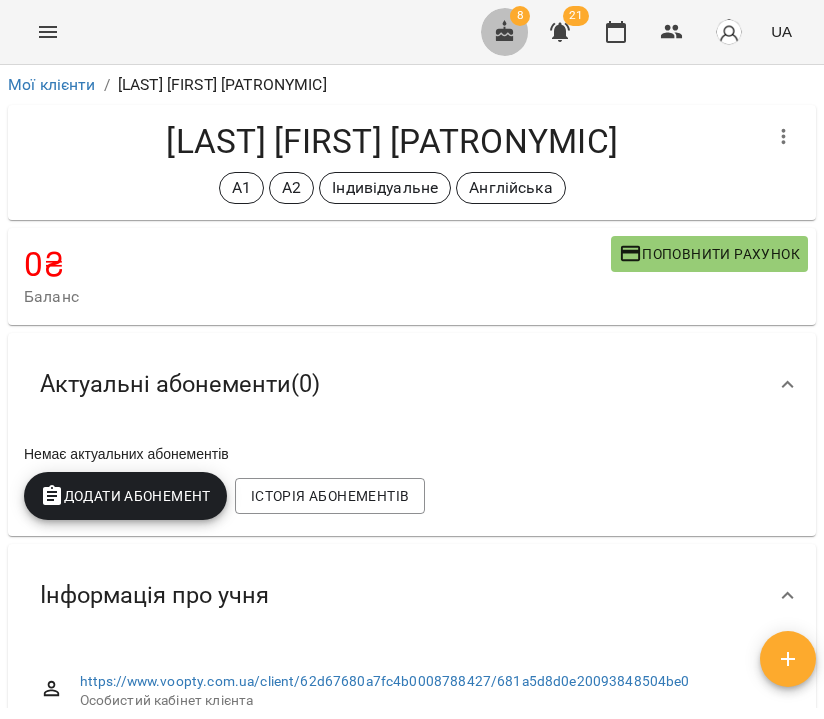 click 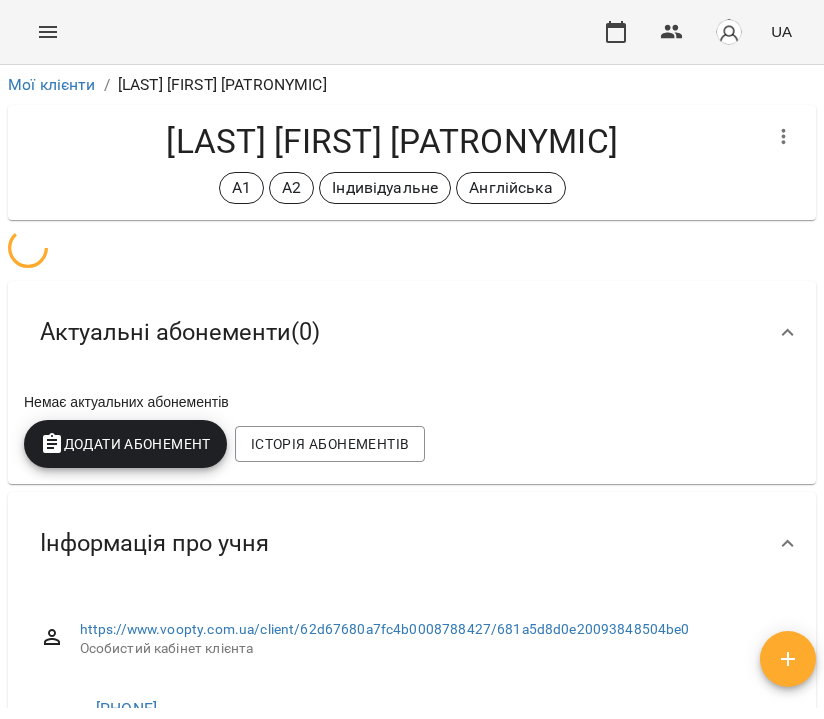 scroll, scrollTop: 0, scrollLeft: 0, axis: both 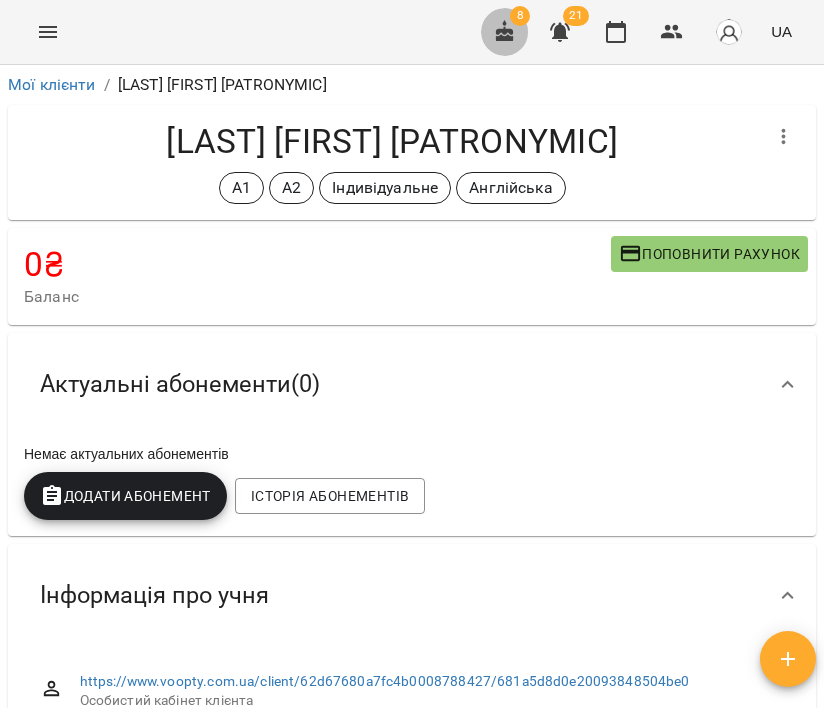 click 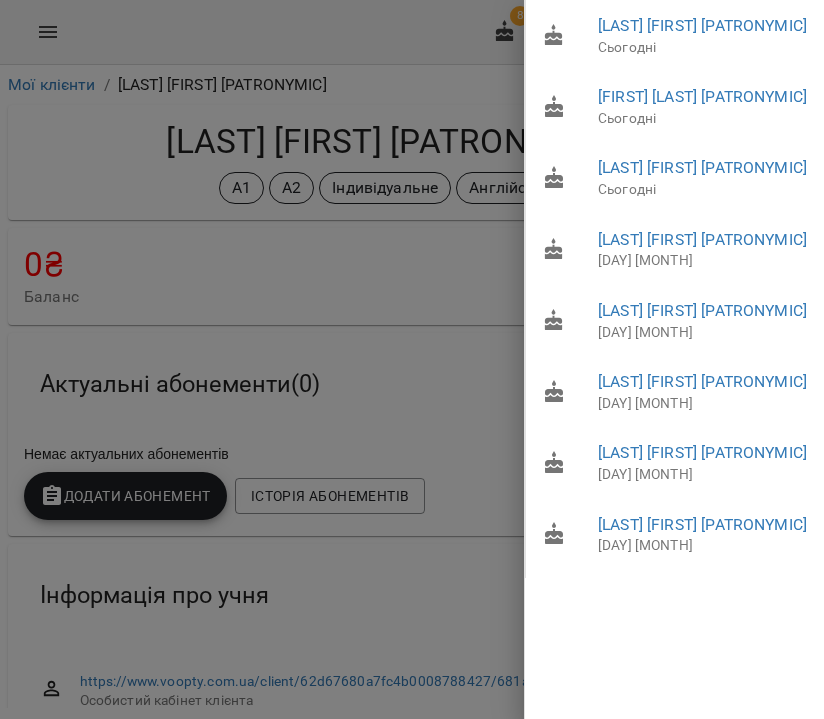 click at bounding box center [412, 359] 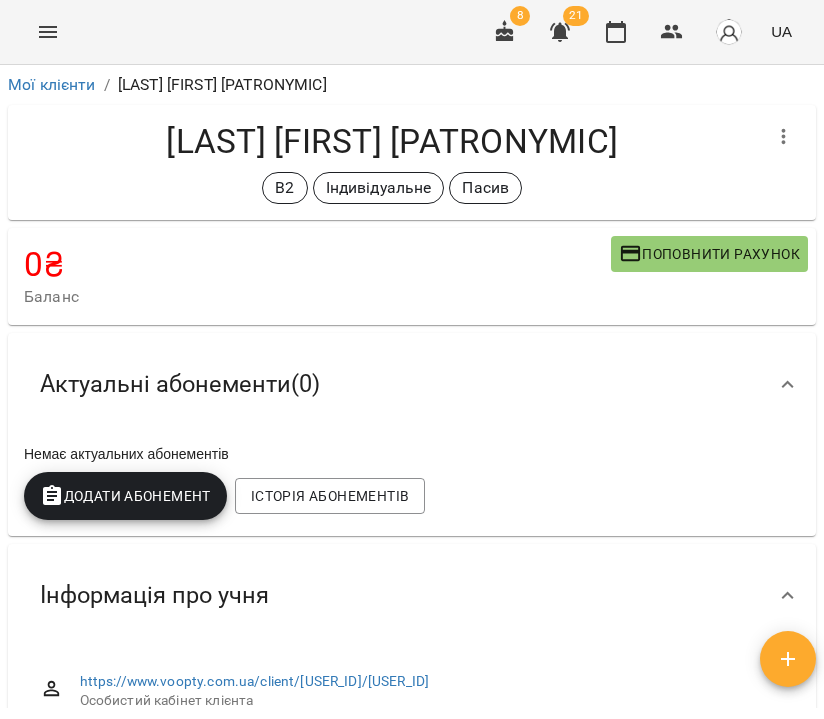 scroll, scrollTop: 0, scrollLeft: 0, axis: both 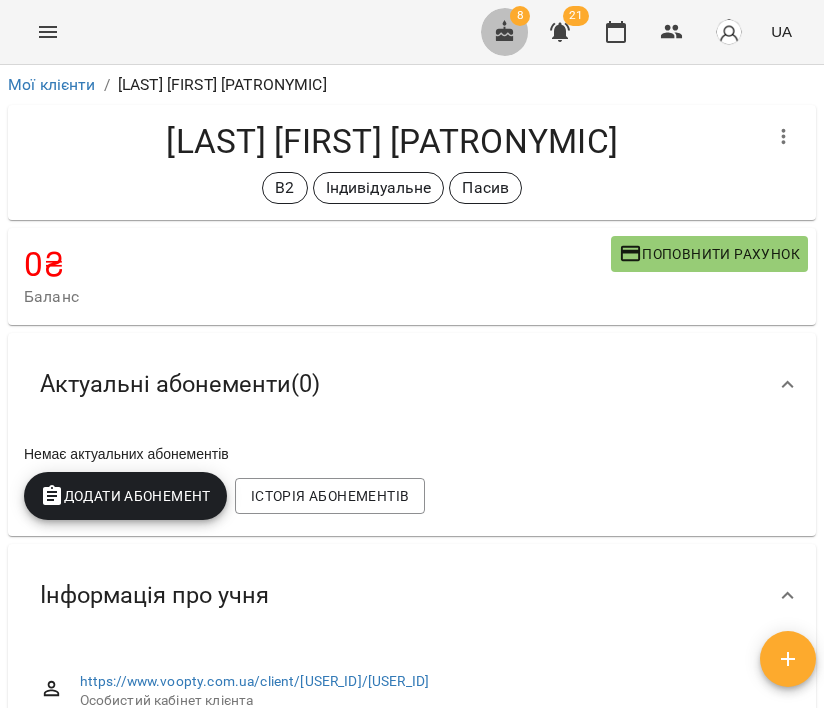 click 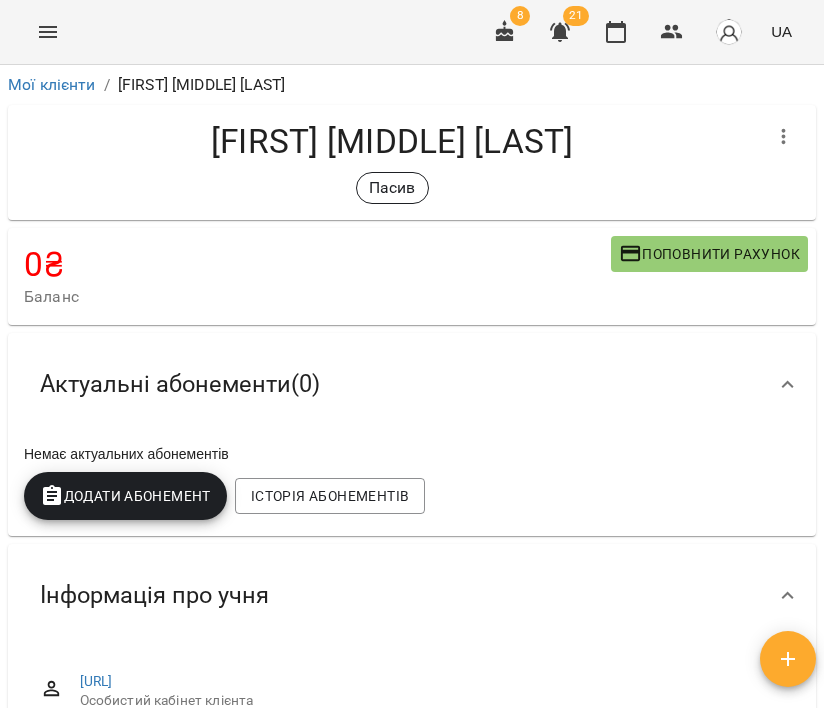 scroll, scrollTop: 0, scrollLeft: 0, axis: both 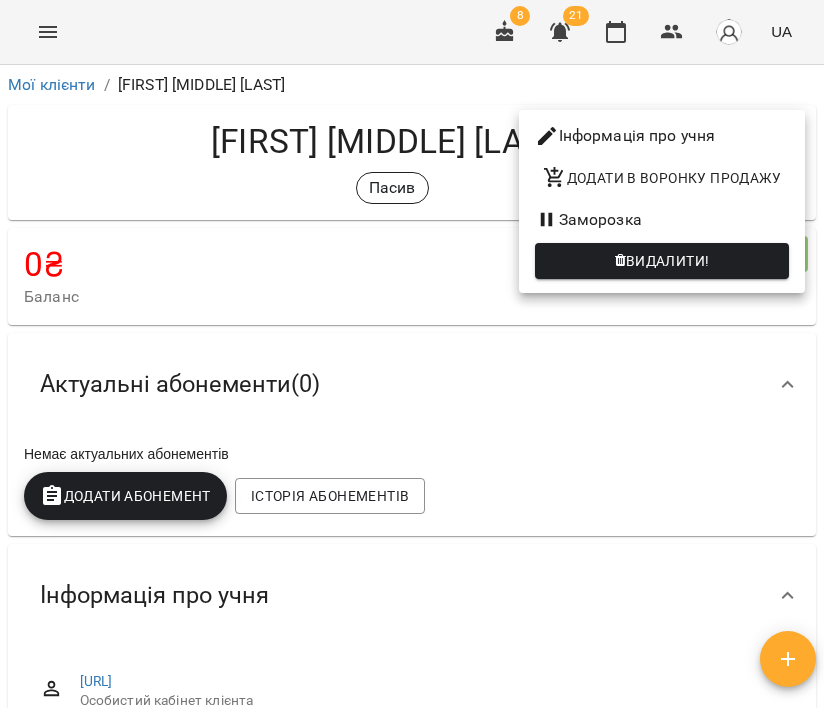click on "Інформація про учня" at bounding box center [662, 136] 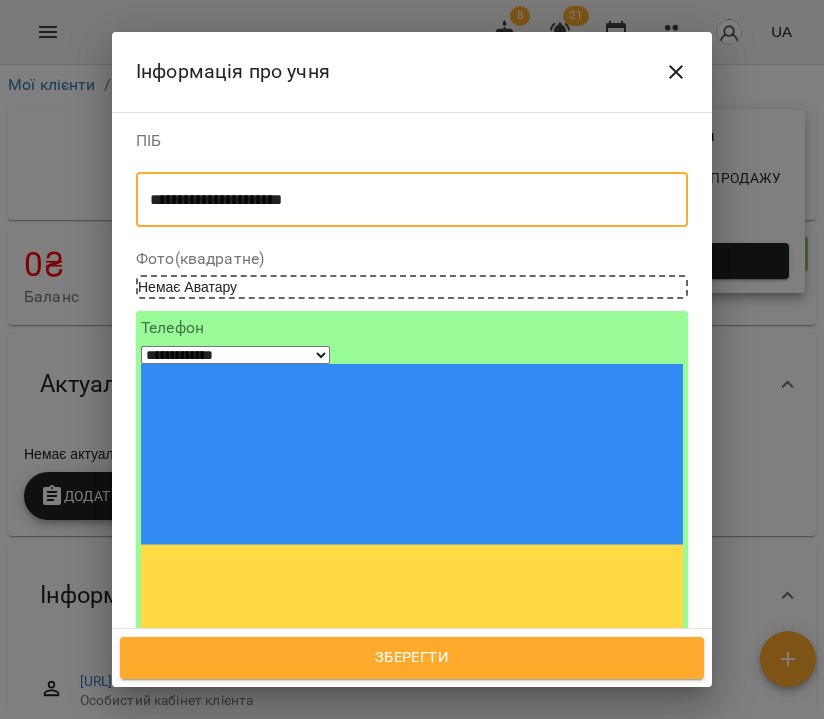 drag, startPoint x: 194, startPoint y: 198, endPoint x: 138, endPoint y: 201, distance: 56.0803 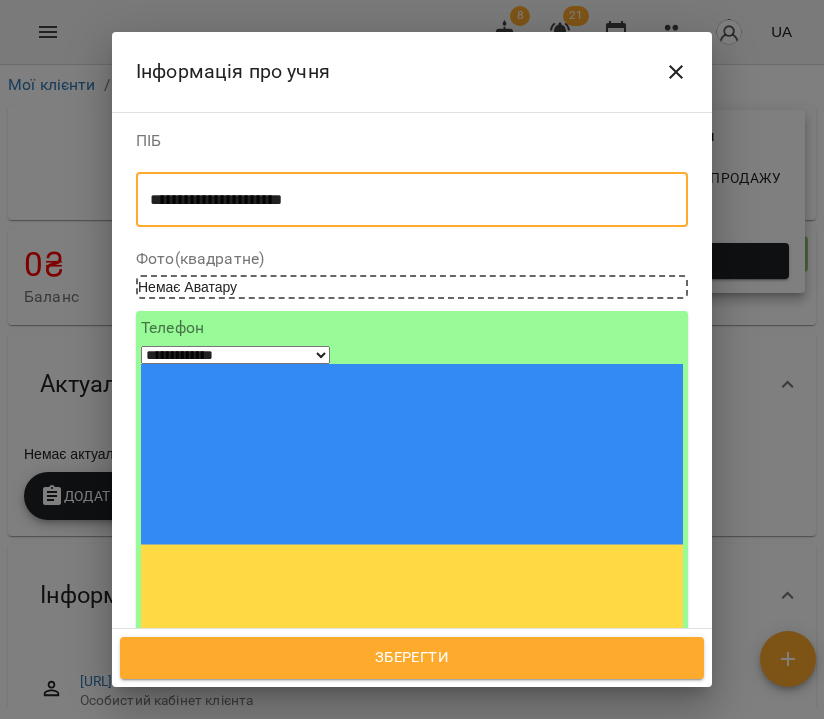 click on "**********" at bounding box center [412, 199] 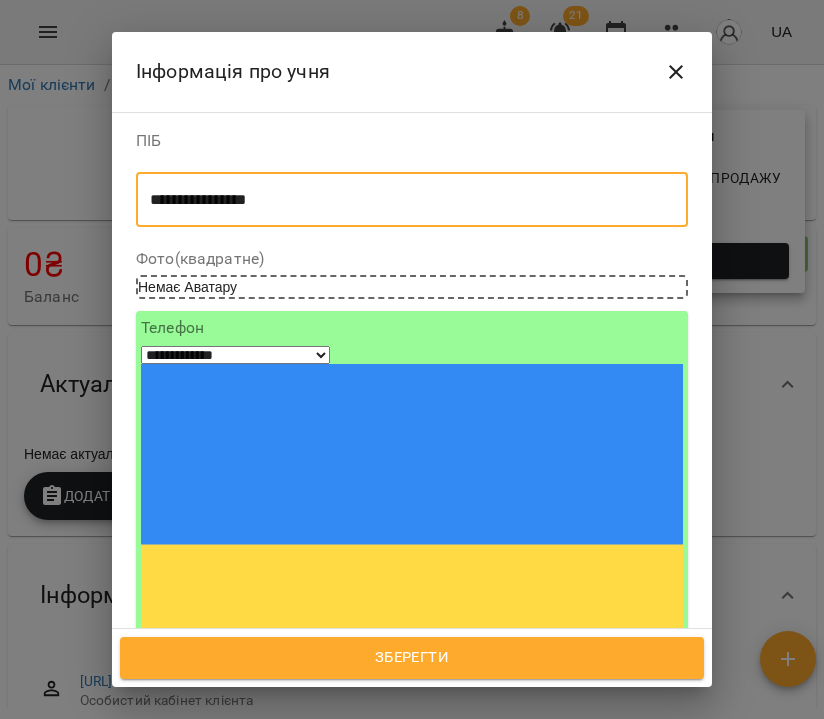 click on "**********" at bounding box center [404, 200] 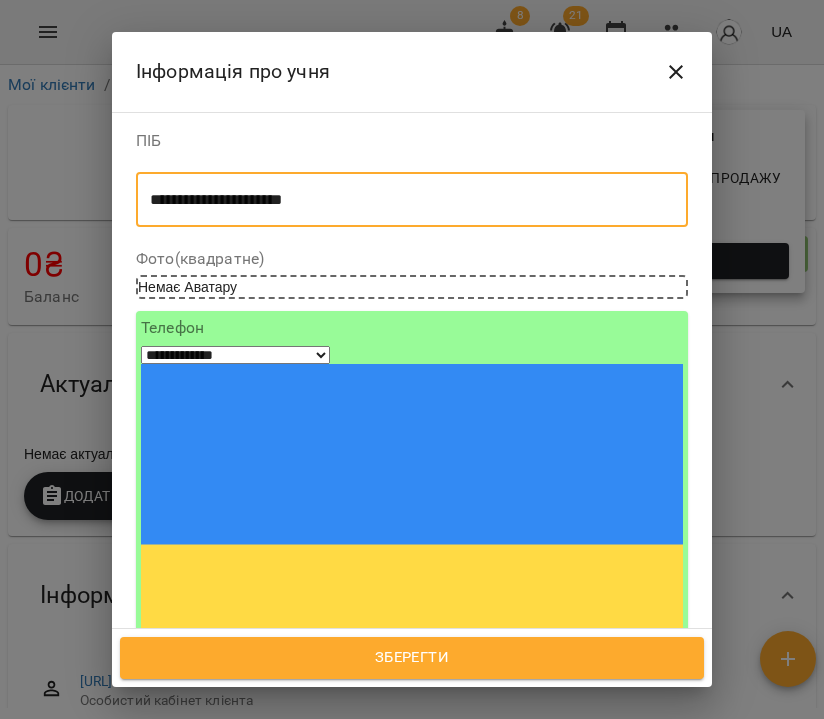 type on "**********" 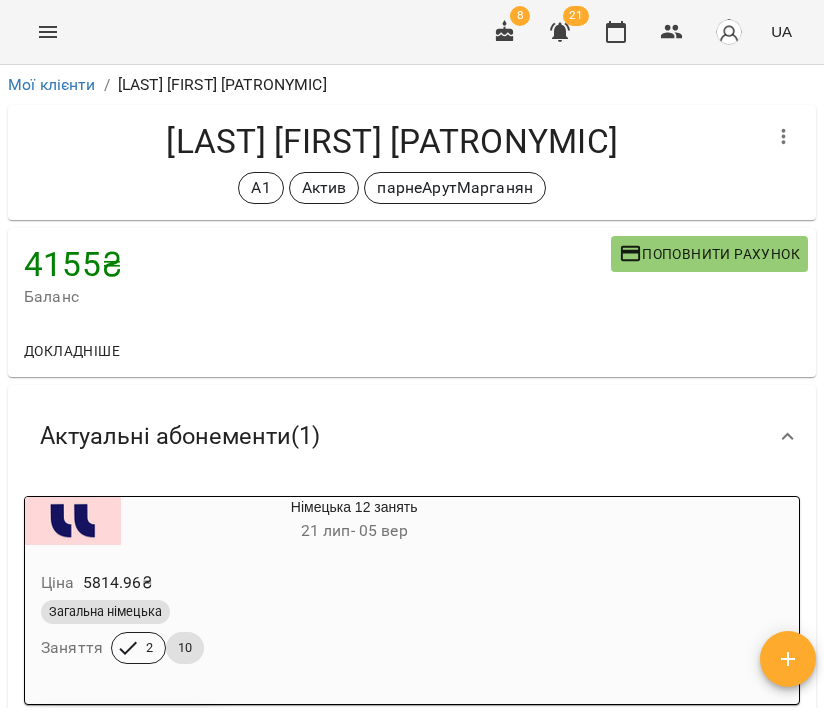 scroll, scrollTop: 0, scrollLeft: 0, axis: both 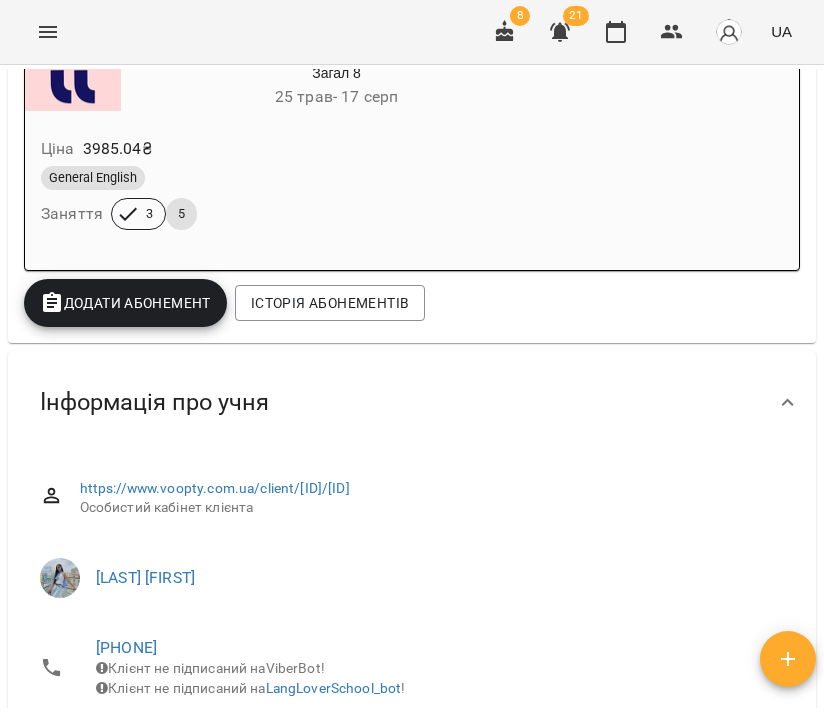 click on "Додати Абонемент" at bounding box center [125, 303] 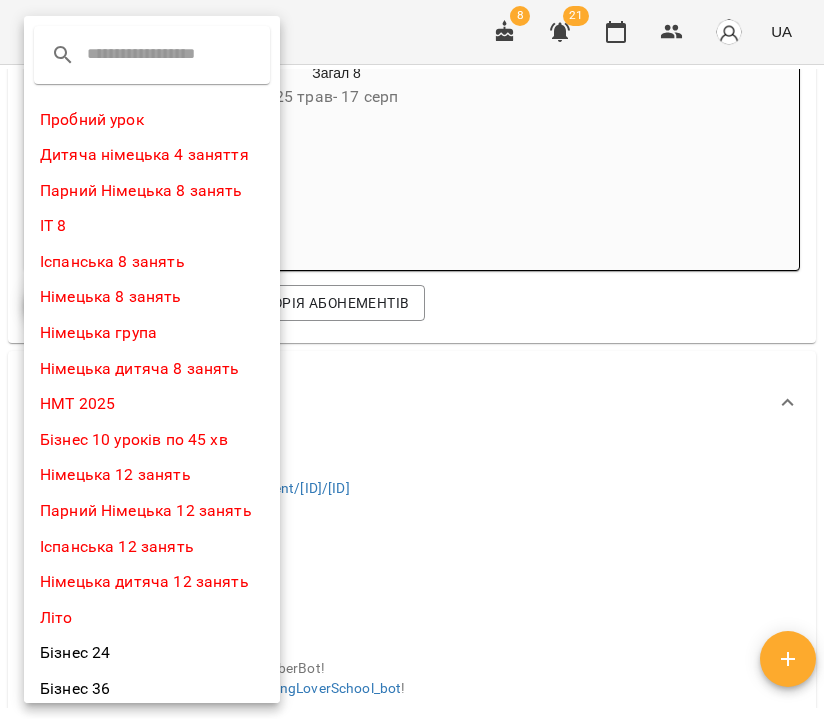 scroll, scrollTop: 959, scrollLeft: 0, axis: vertical 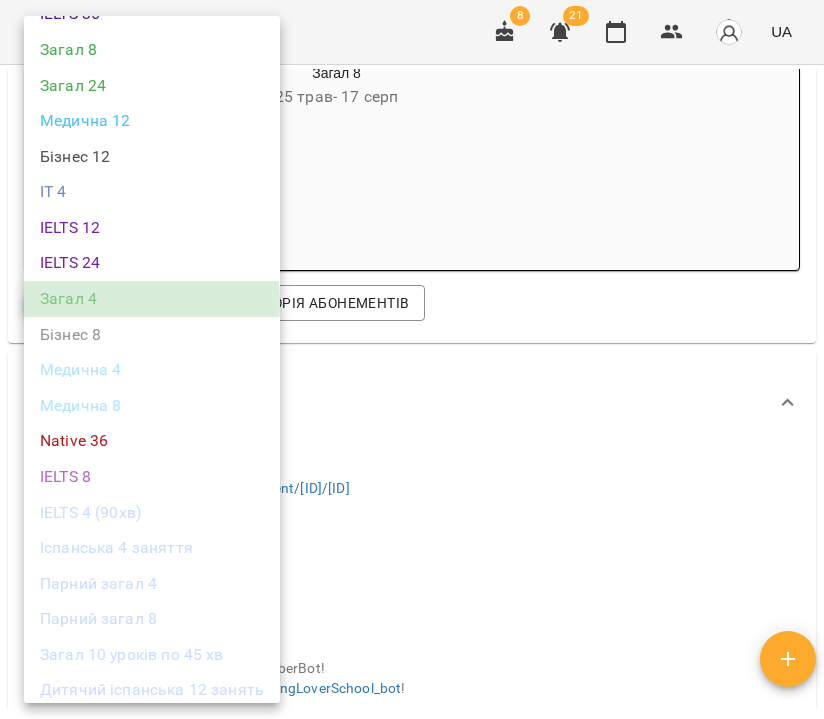 click on "Загал 4" at bounding box center (152, 299) 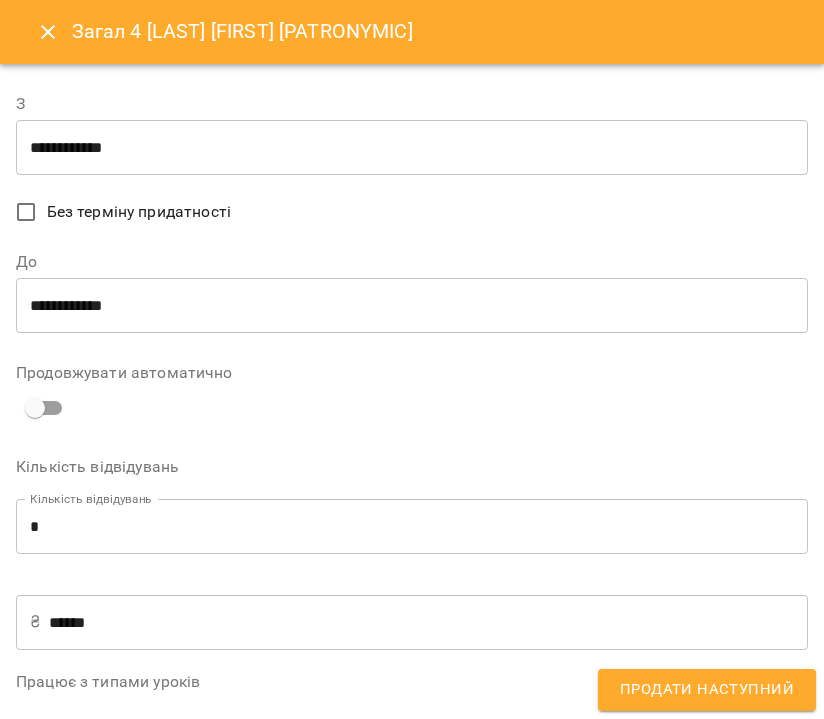 scroll, scrollTop: 597, scrollLeft: 0, axis: vertical 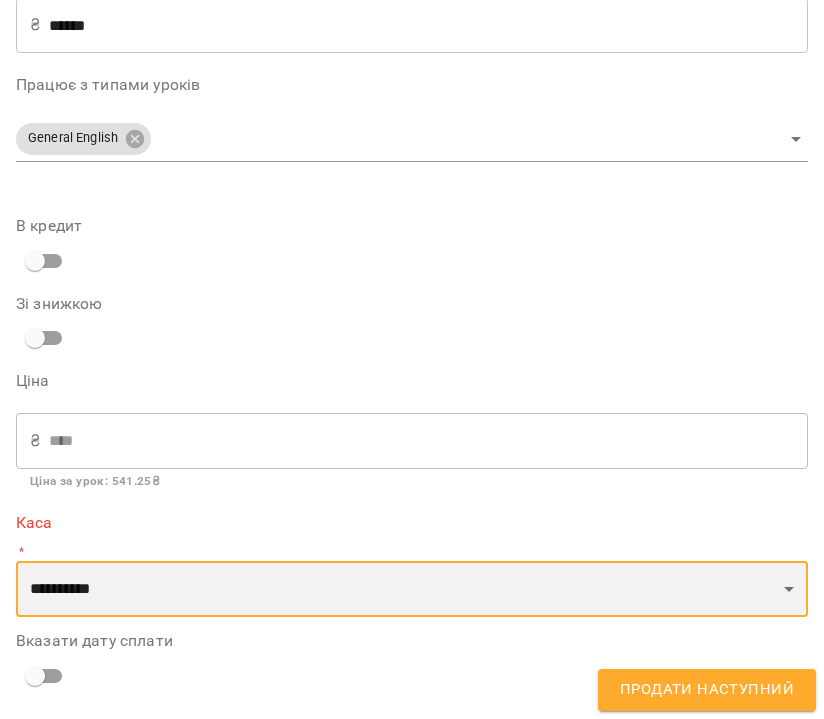 select on "****" 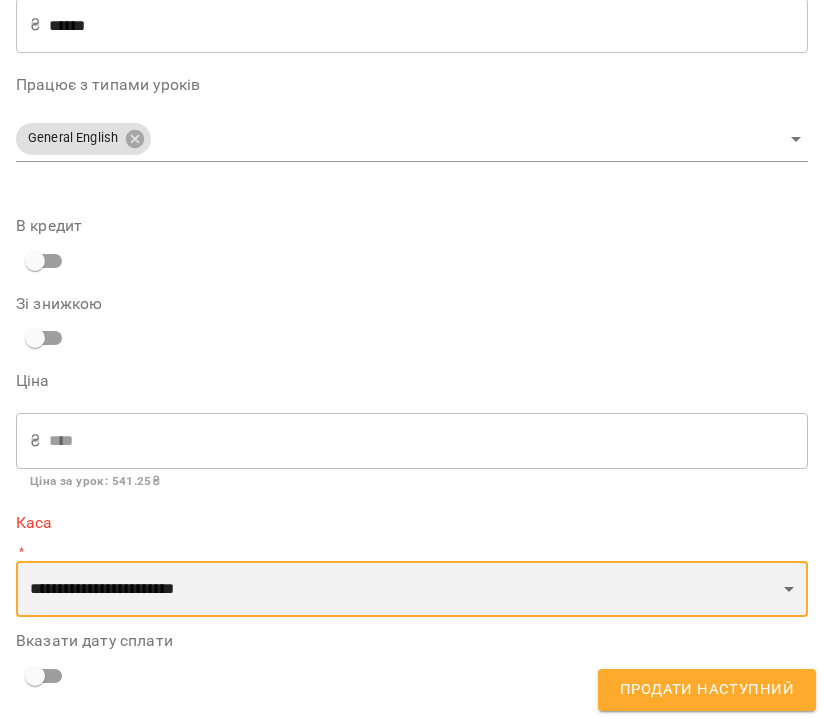scroll, scrollTop: 575, scrollLeft: 0, axis: vertical 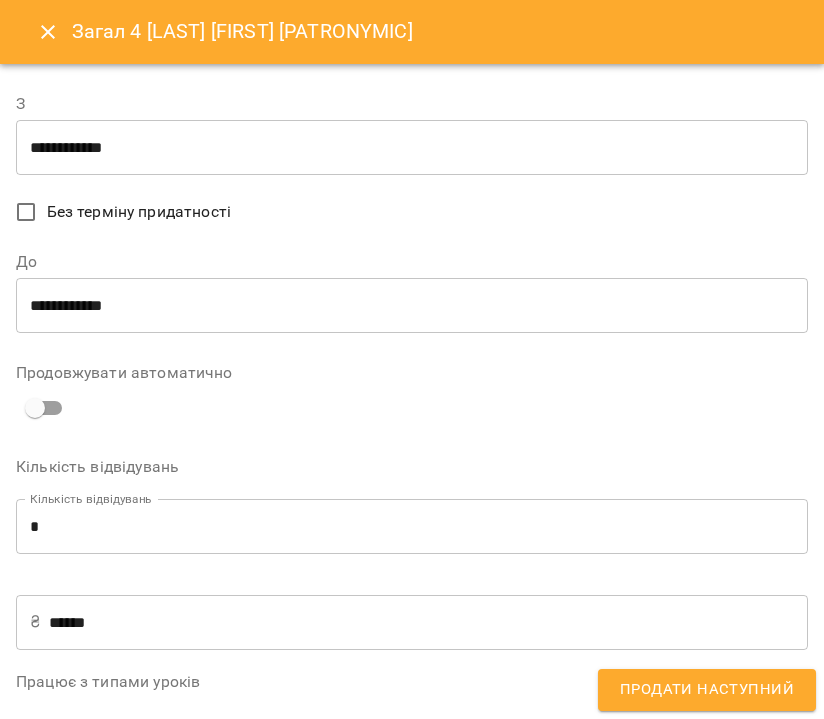 click on "**********" at bounding box center (412, 148) 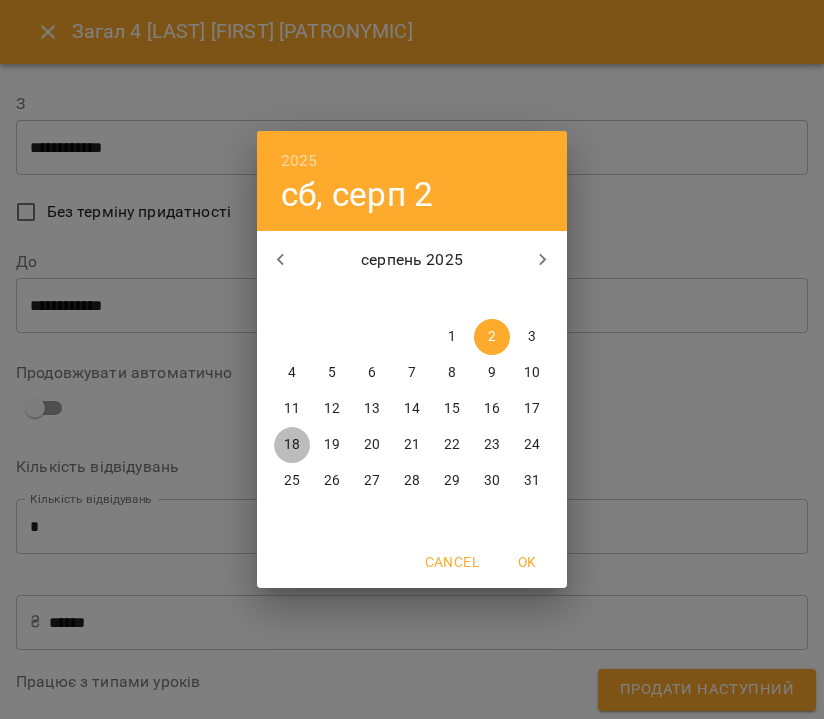 click on "18" at bounding box center (292, 445) 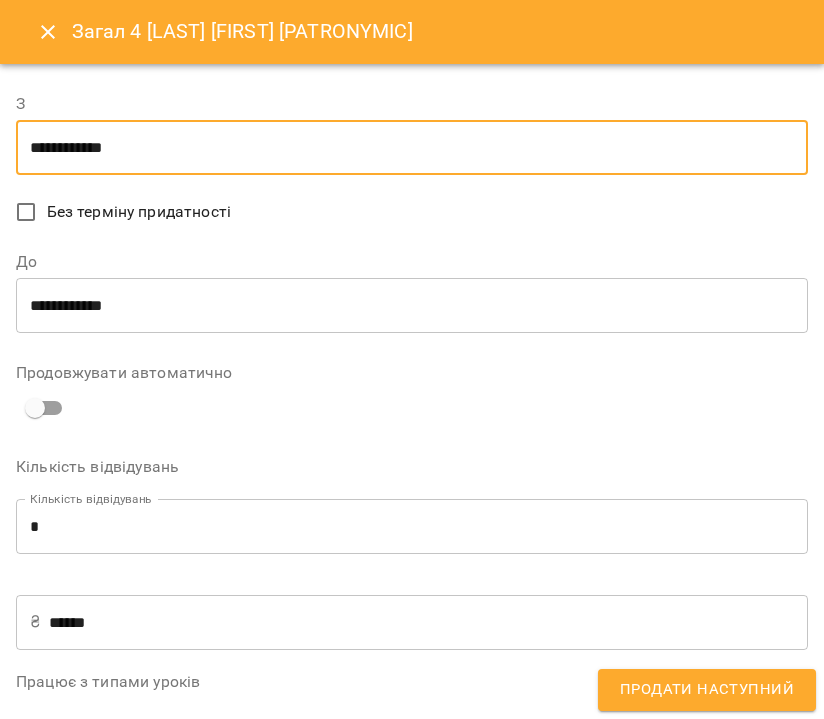 click on "**********" at bounding box center [412, 306] 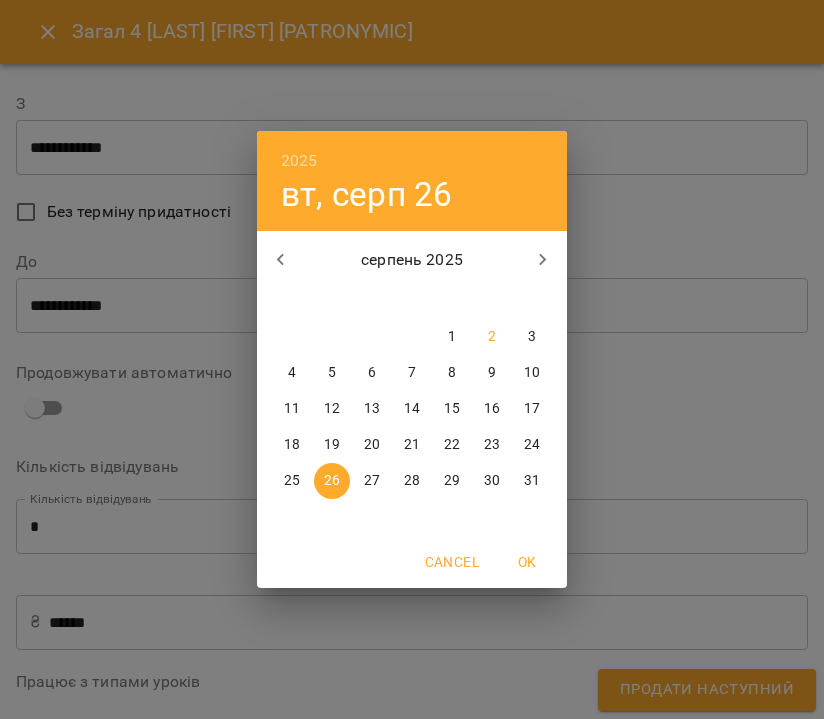 click 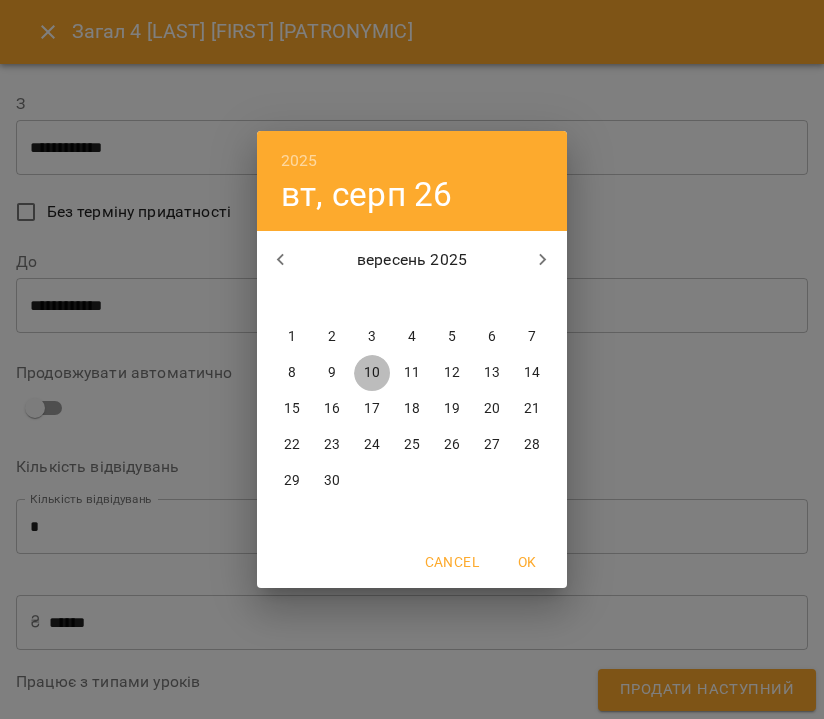 click on "10" at bounding box center [372, 373] 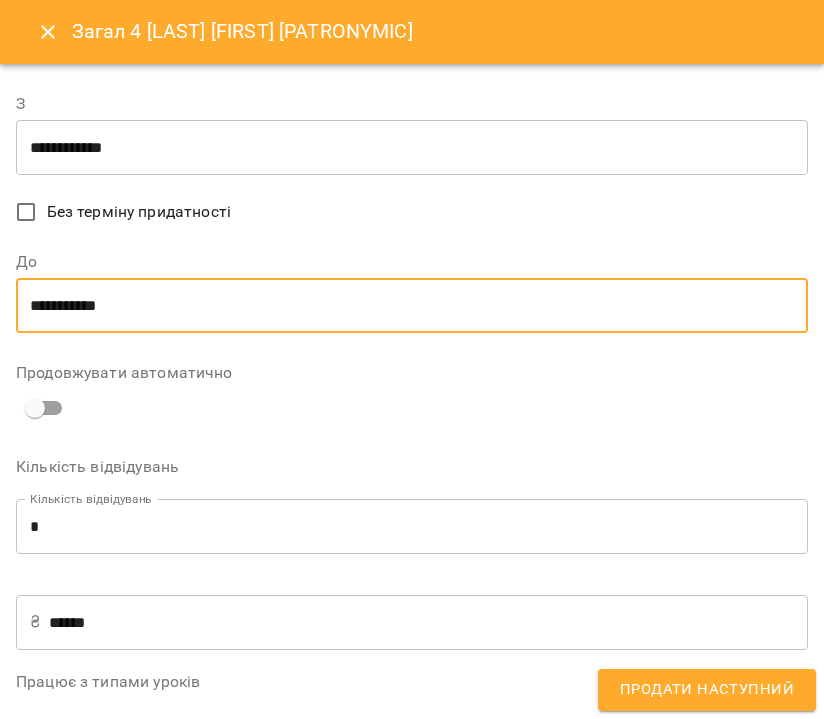 click on "**********" at bounding box center [412, 306] 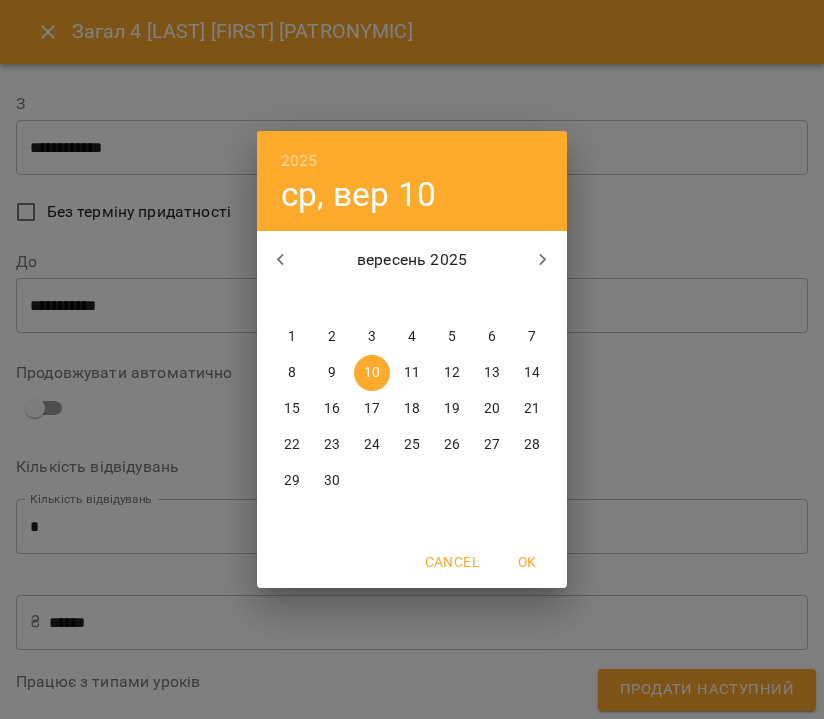 click on "18" at bounding box center [412, 409] 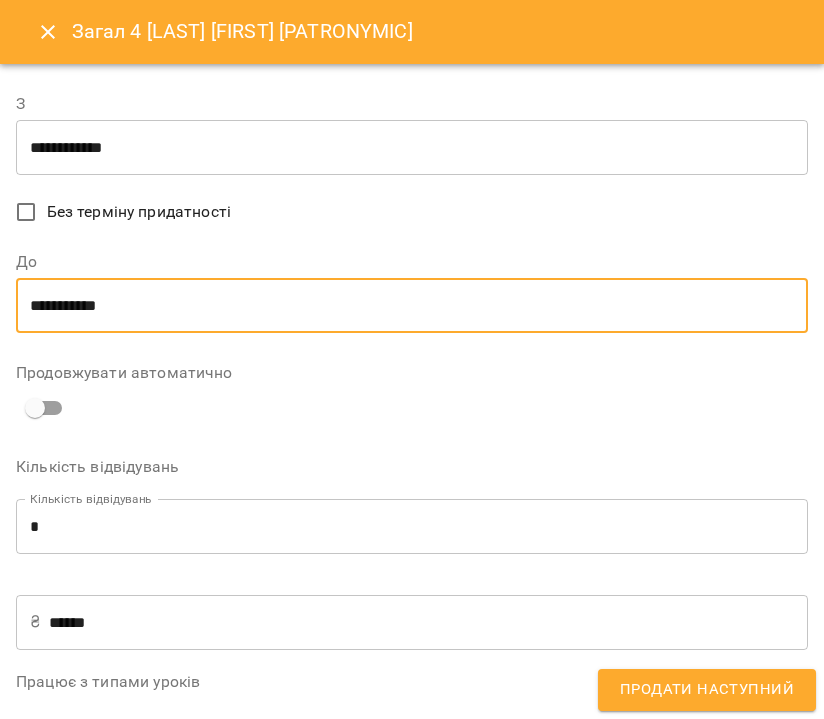 scroll, scrollTop: 669, scrollLeft: 0, axis: vertical 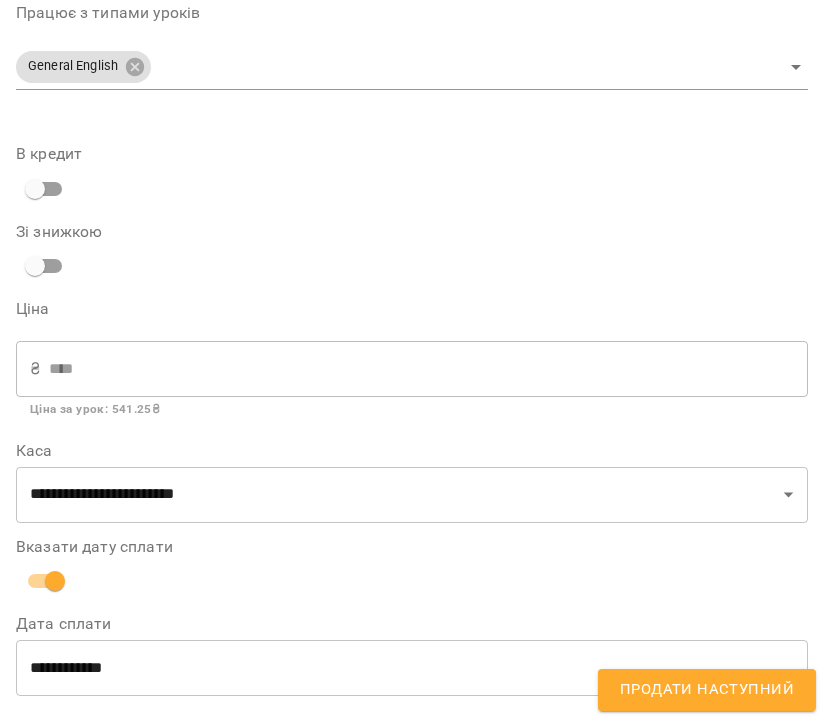 click on "Продати наступний" at bounding box center (707, 690) 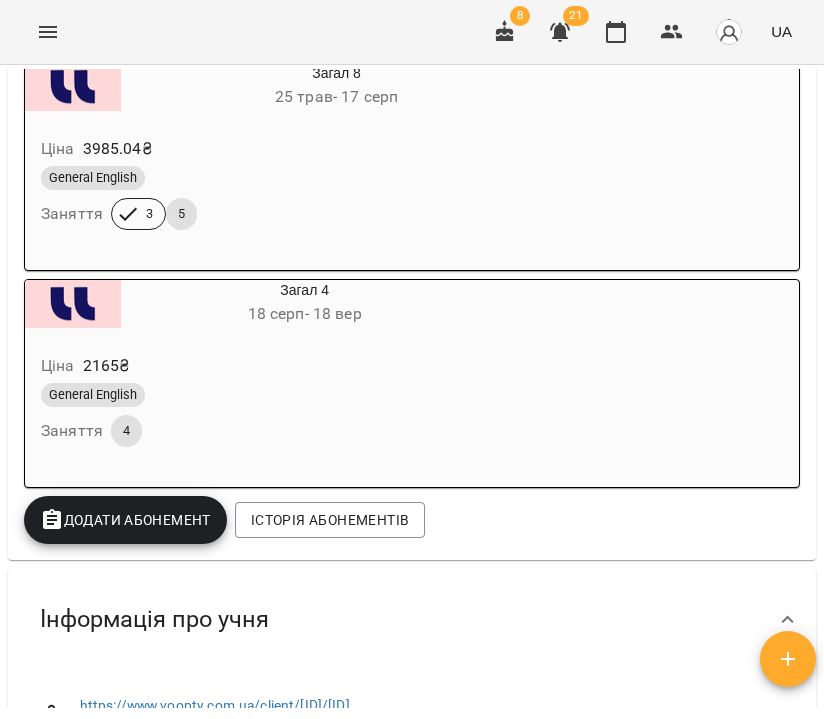 scroll, scrollTop: 0, scrollLeft: 0, axis: both 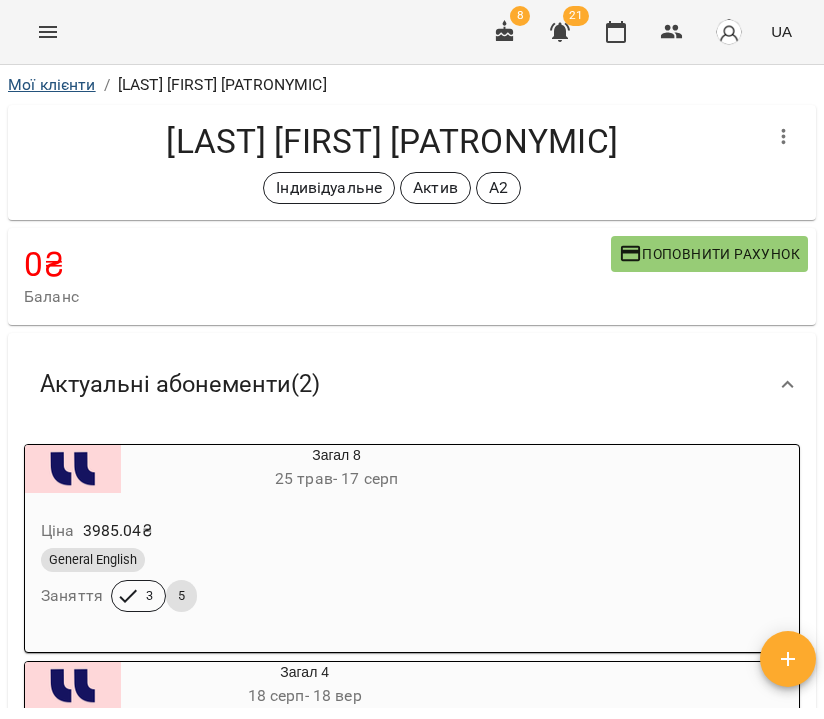click on "Мої клієнти" at bounding box center [52, 84] 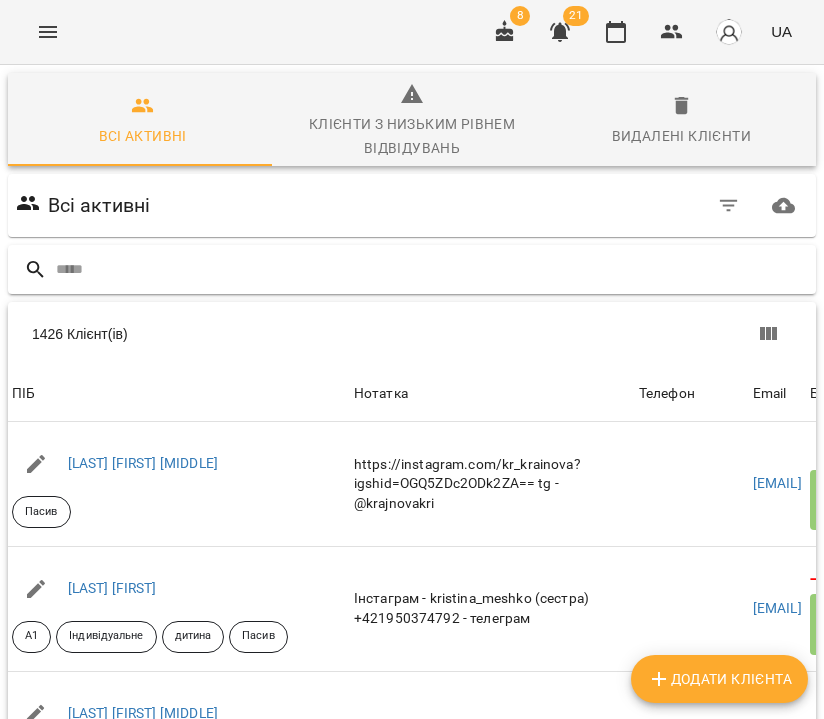 click at bounding box center [432, 269] 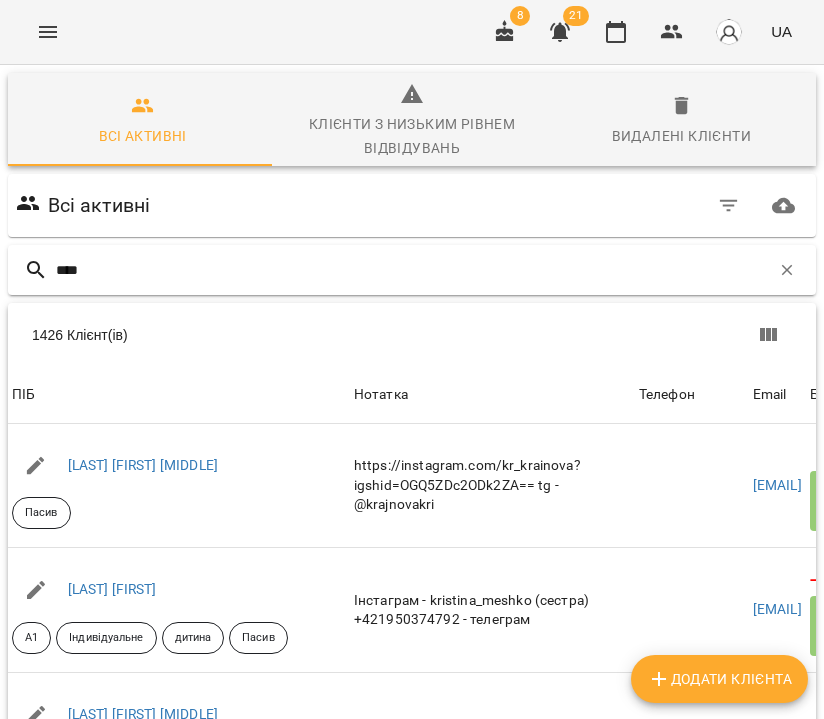 type on "****" 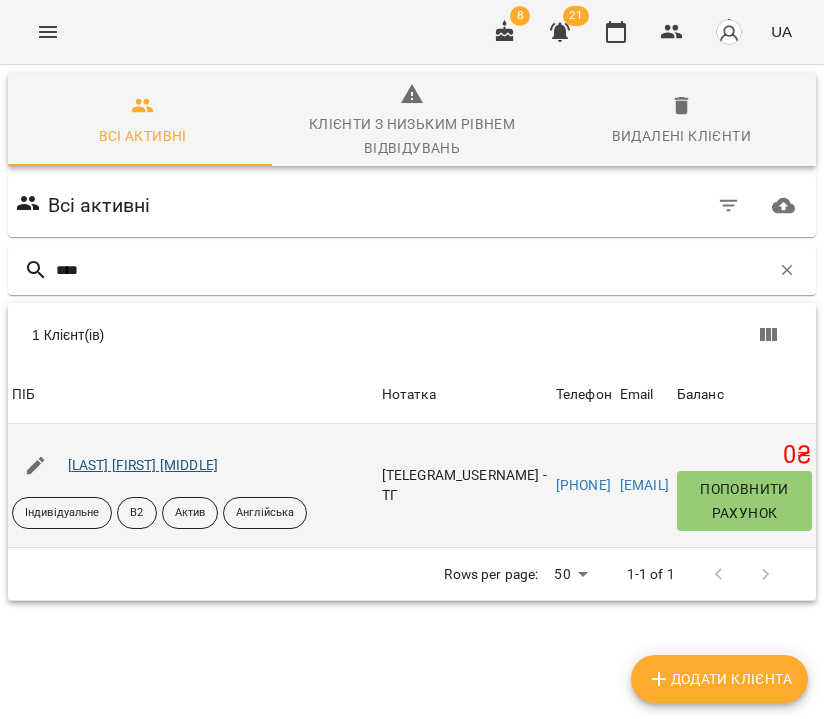 click on "Явон Марія Сергіївна" at bounding box center [143, 465] 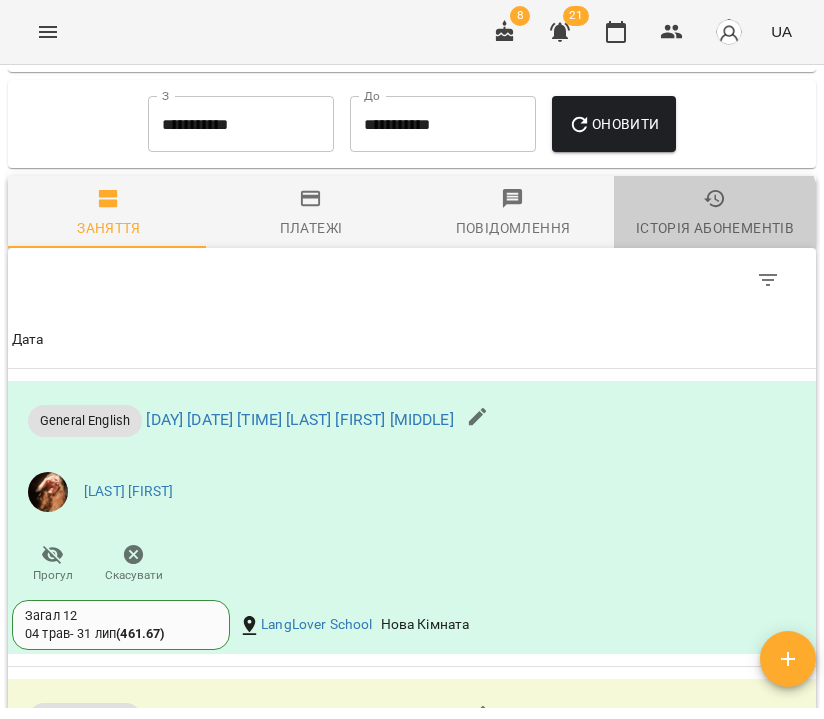 click on "Історія абонементів" at bounding box center [715, 228] 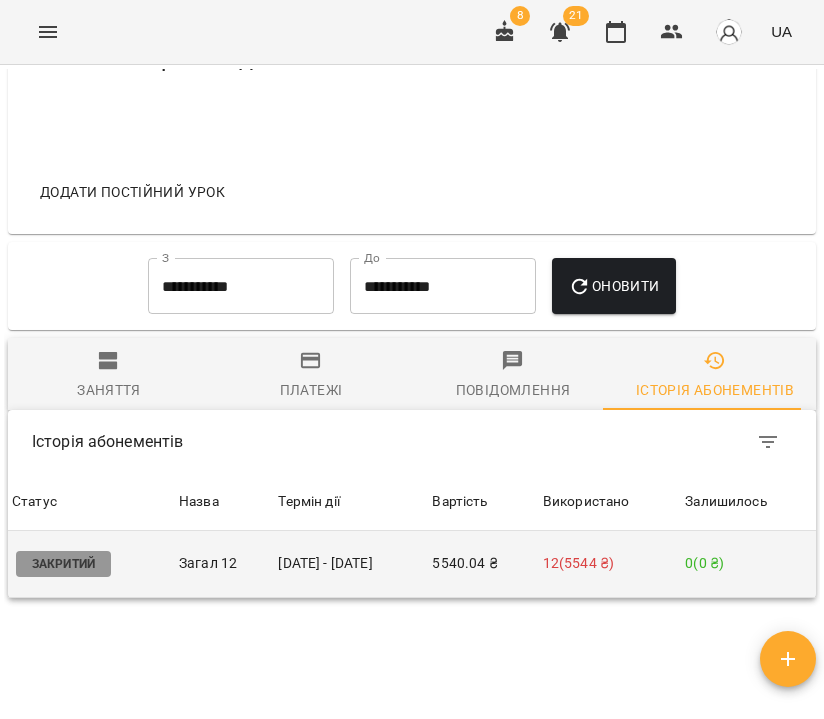 click on "04 трав - 27 лип" at bounding box center [351, 564] 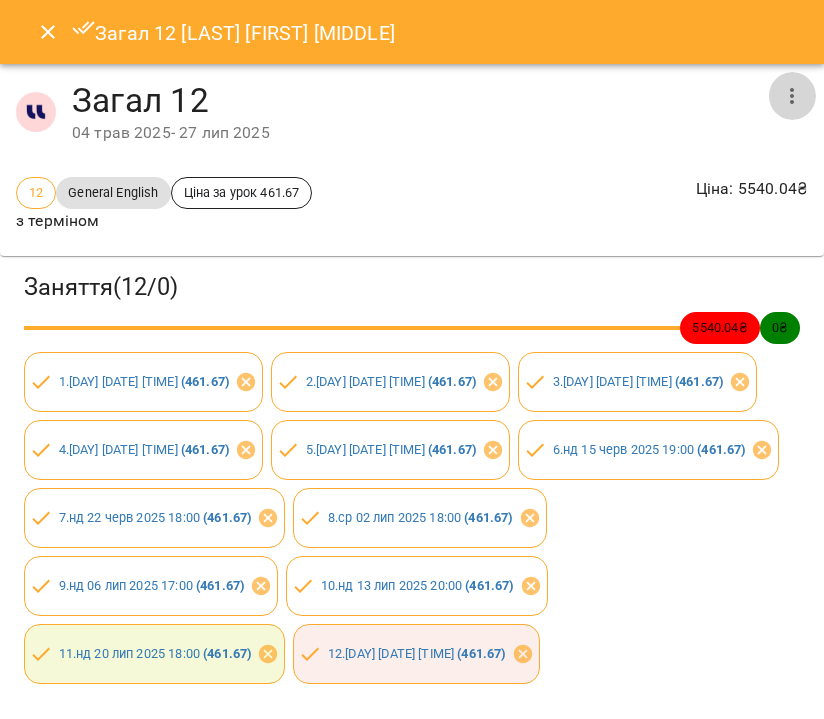 click 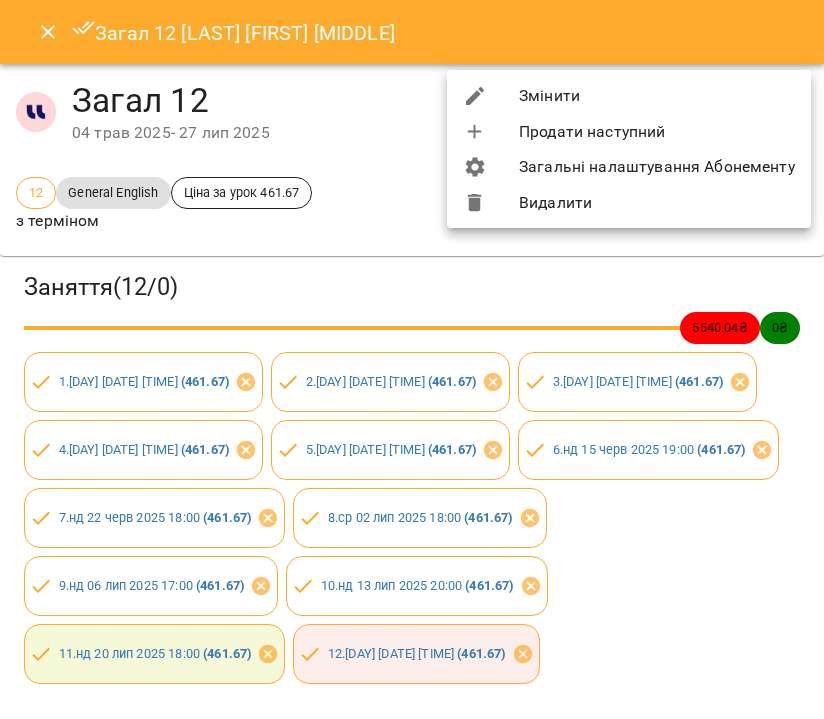 click on "Змінити" at bounding box center (629, 96) 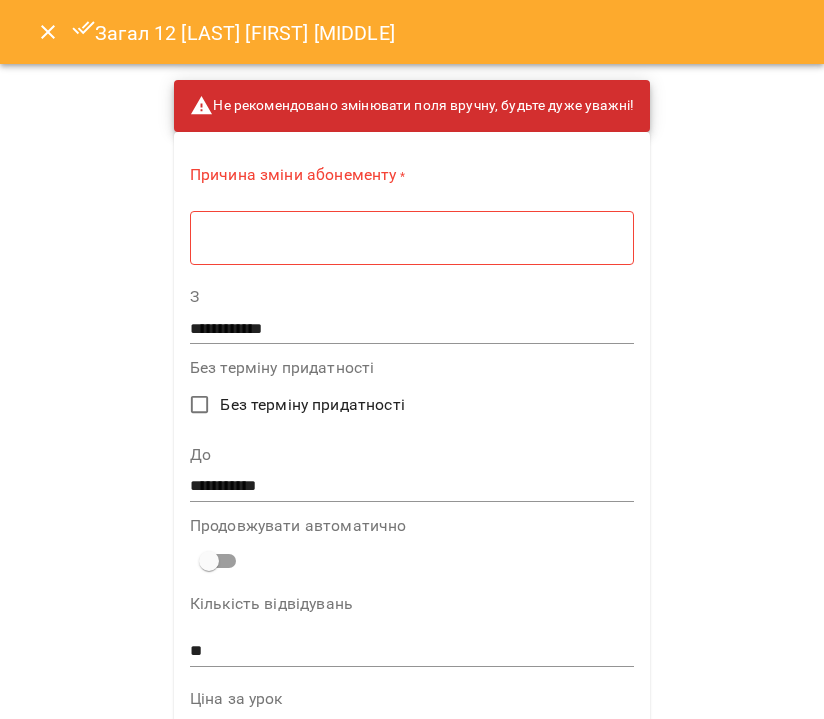 click on "* ​" at bounding box center (412, 237) 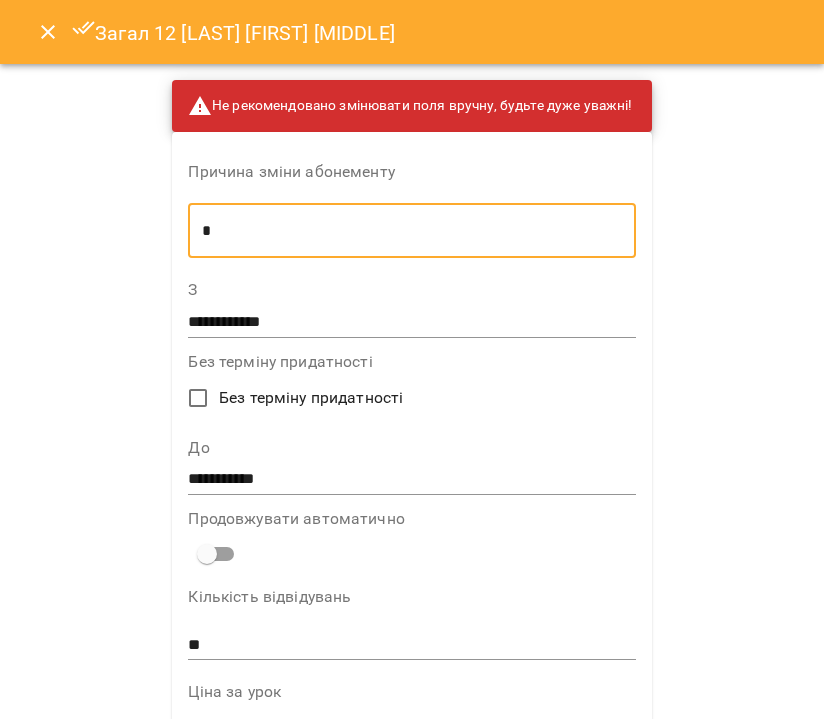 type on "*" 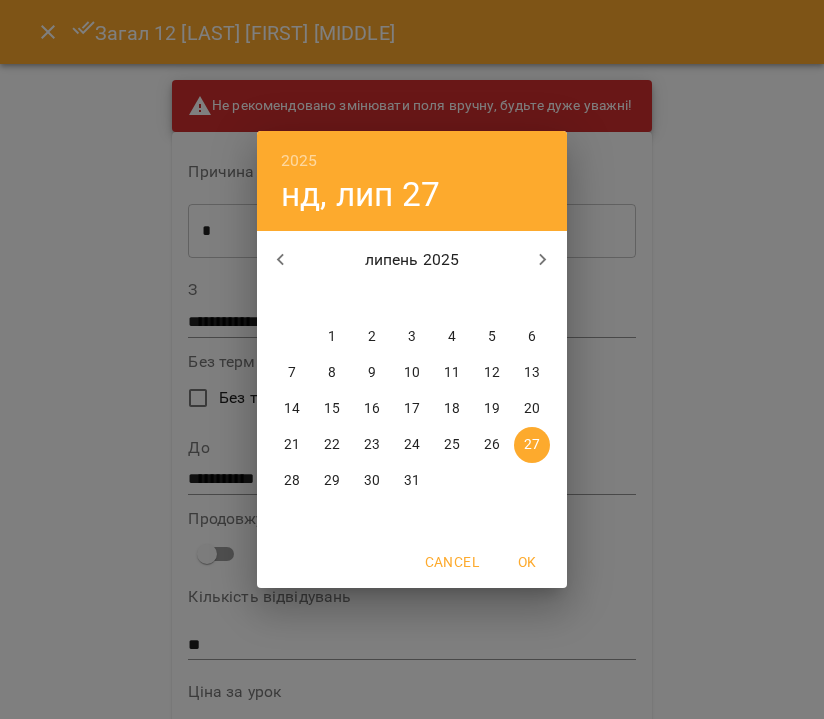 click 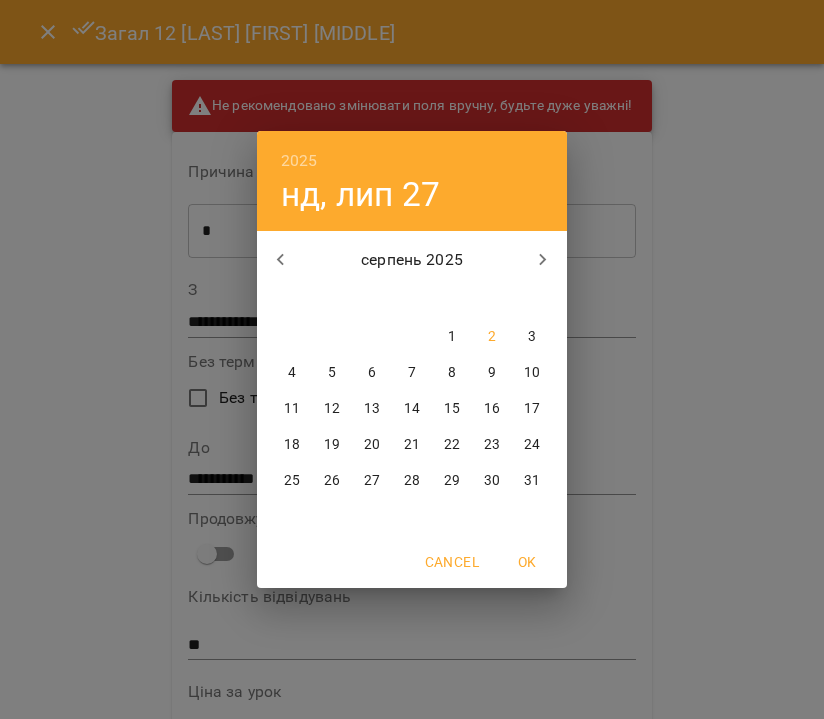 click on "6" at bounding box center [372, 373] 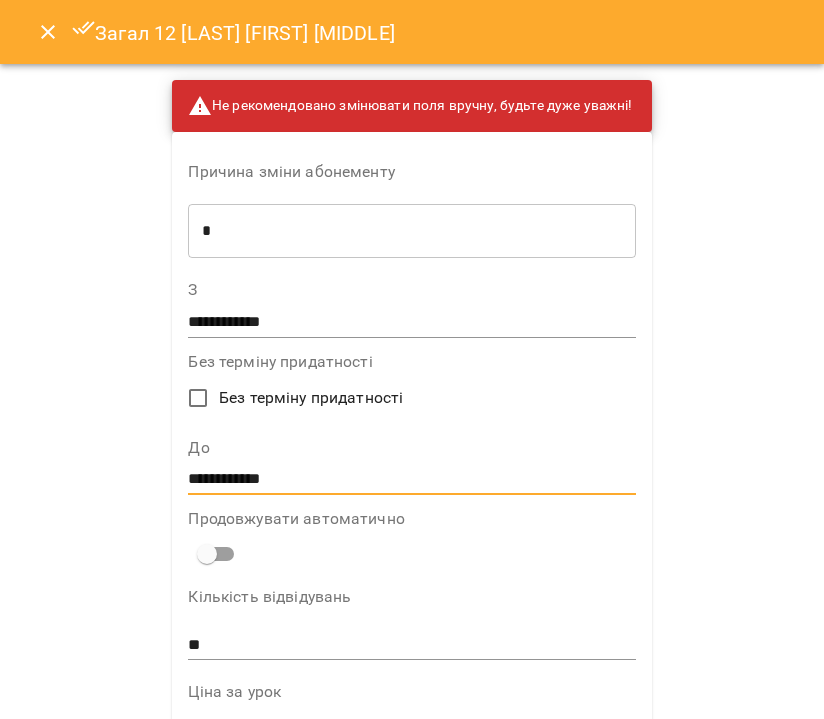 type on "**********" 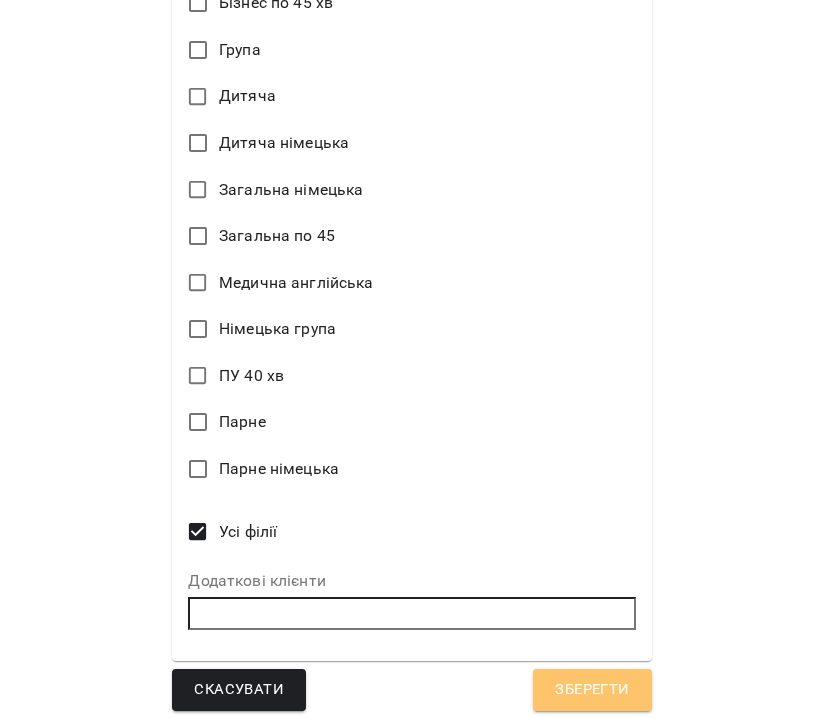 click on "Зберегти" at bounding box center (592, 690) 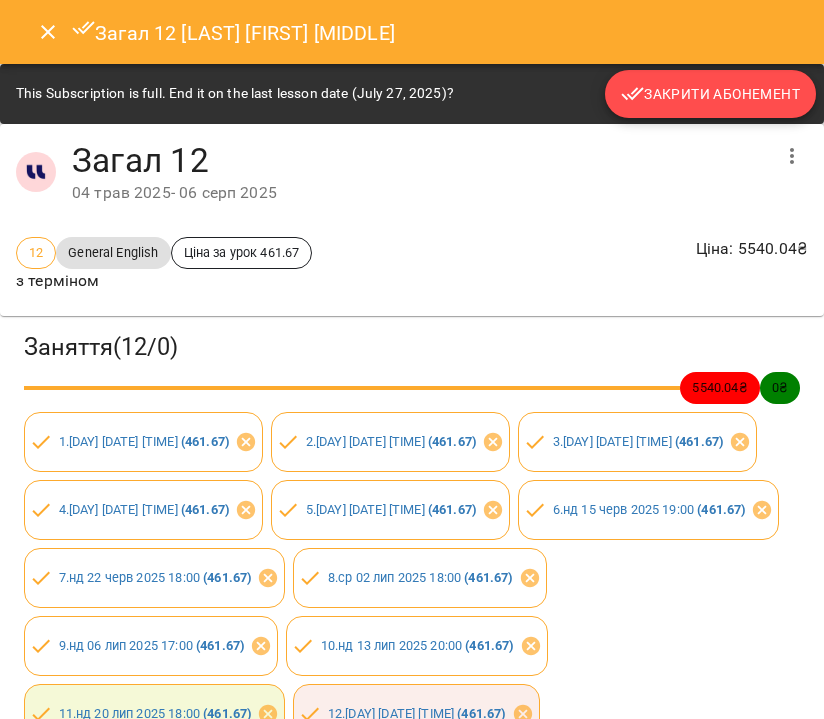 click on "Закрити Абонемент" at bounding box center (710, 94) 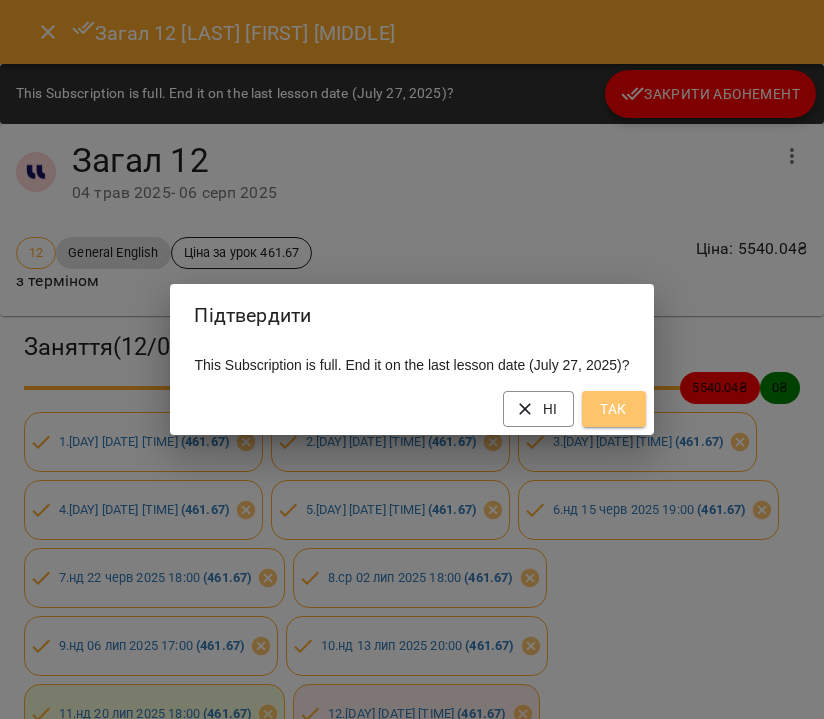 click on "Так" at bounding box center [614, 409] 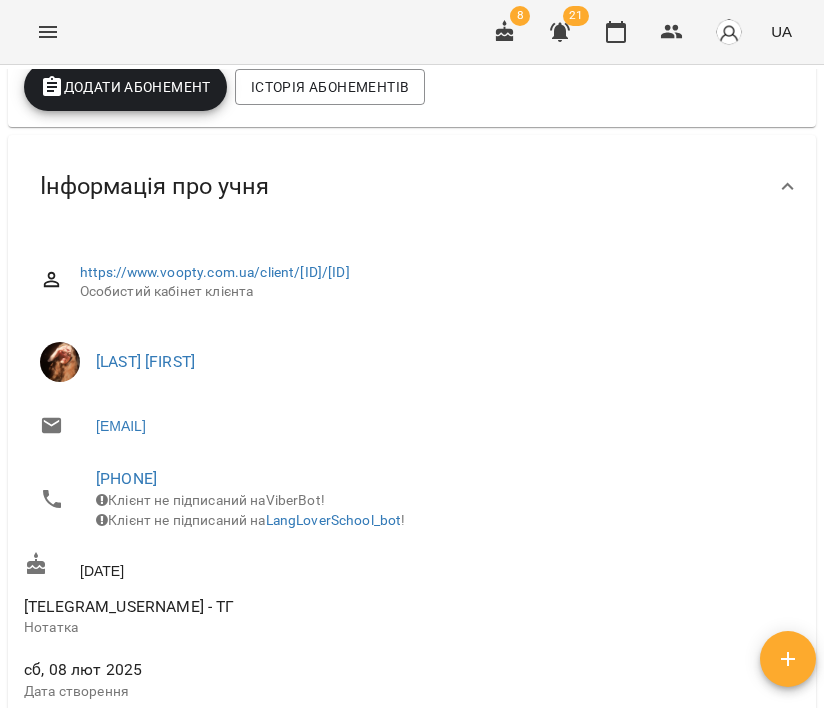 scroll, scrollTop: 0, scrollLeft: 0, axis: both 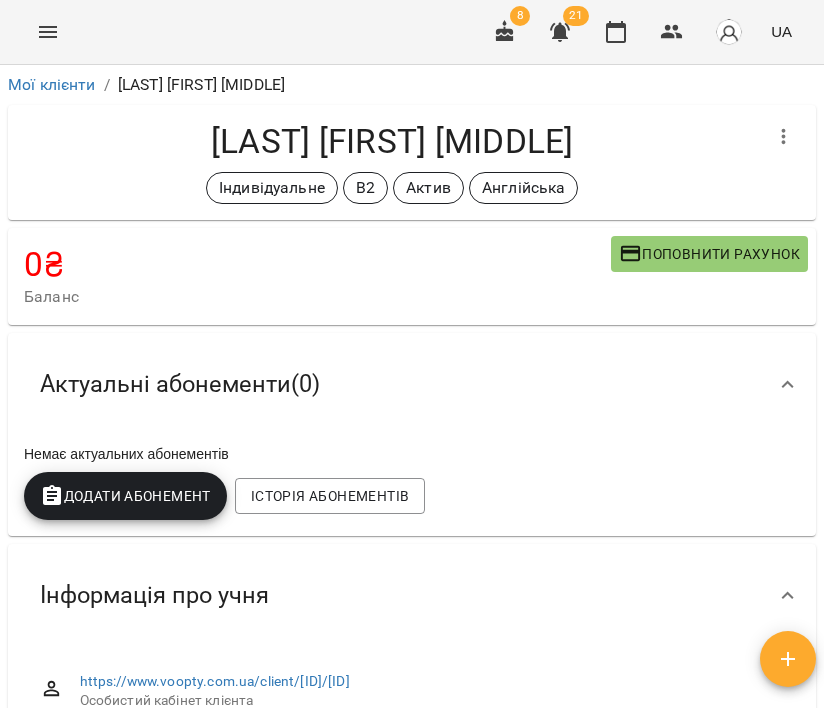 click 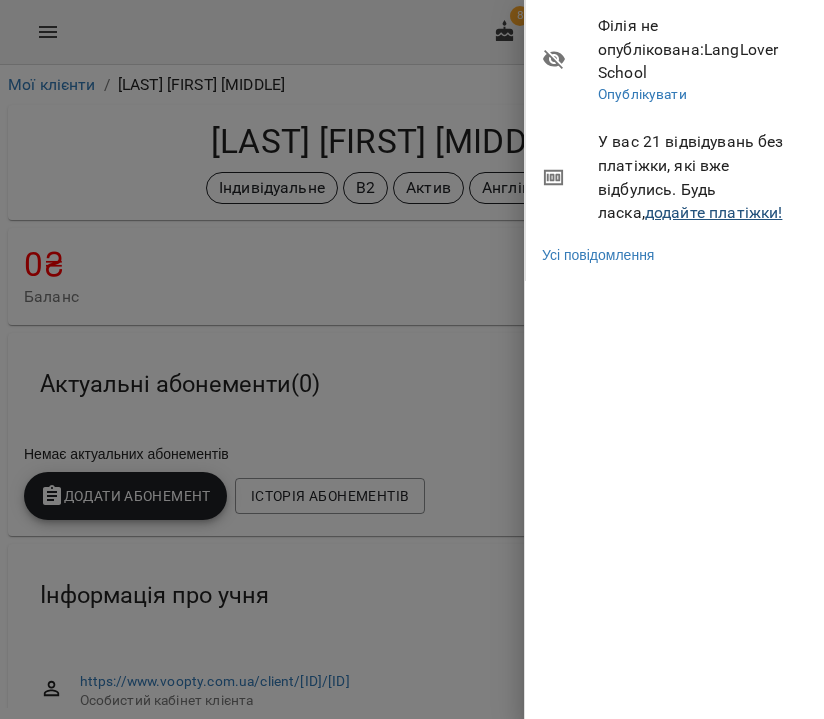 click on "додайте платіжки!" at bounding box center [714, 212] 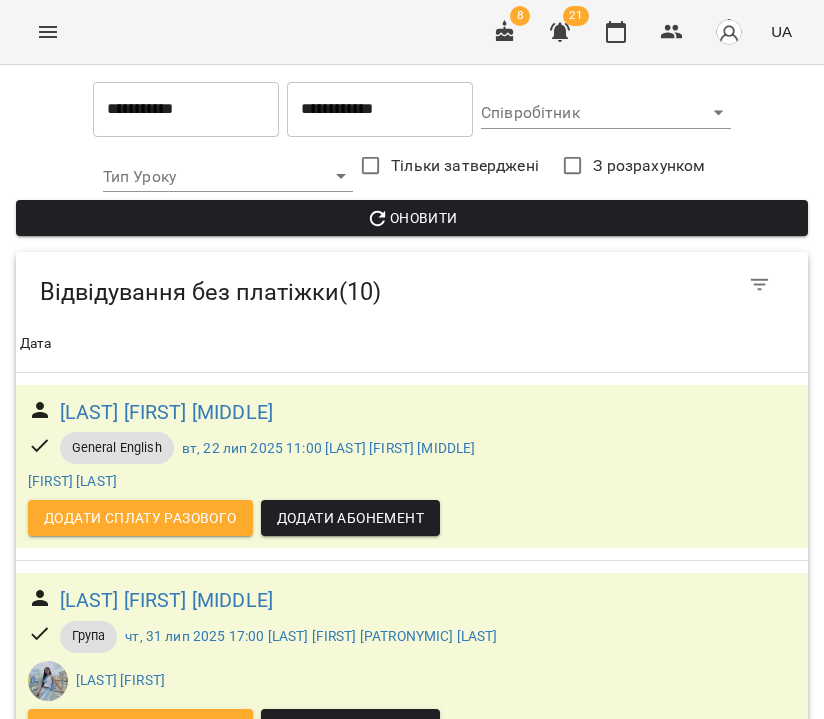 scroll, scrollTop: 1534, scrollLeft: 0, axis: vertical 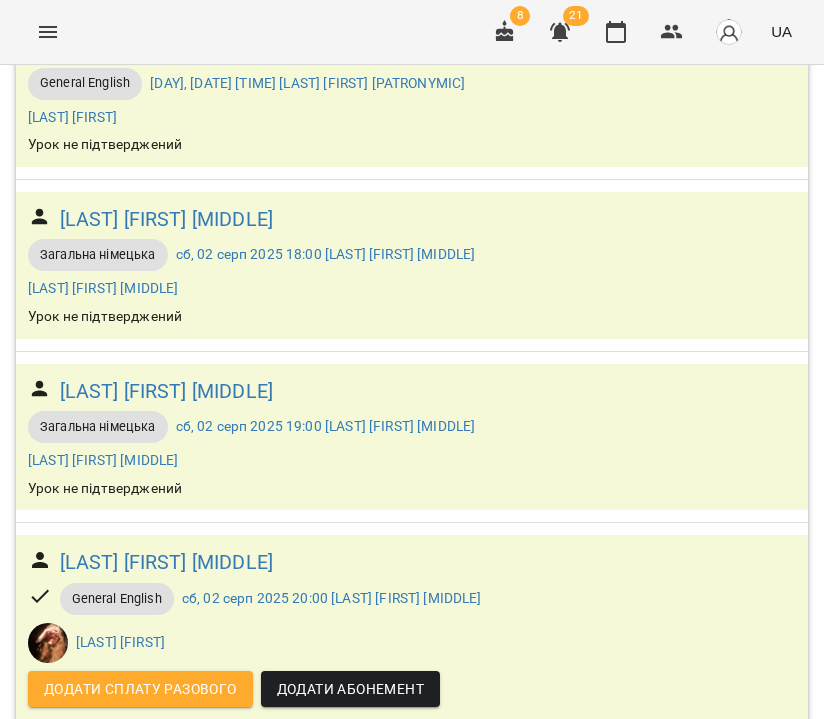 click at bounding box center (560, 32) 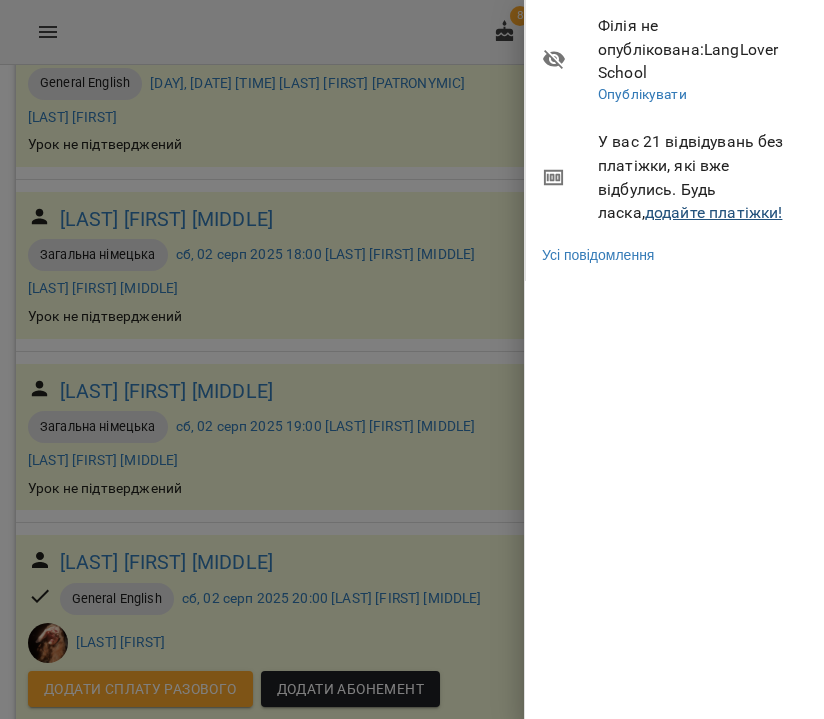 click on "додайте платіжки!" at bounding box center [714, 212] 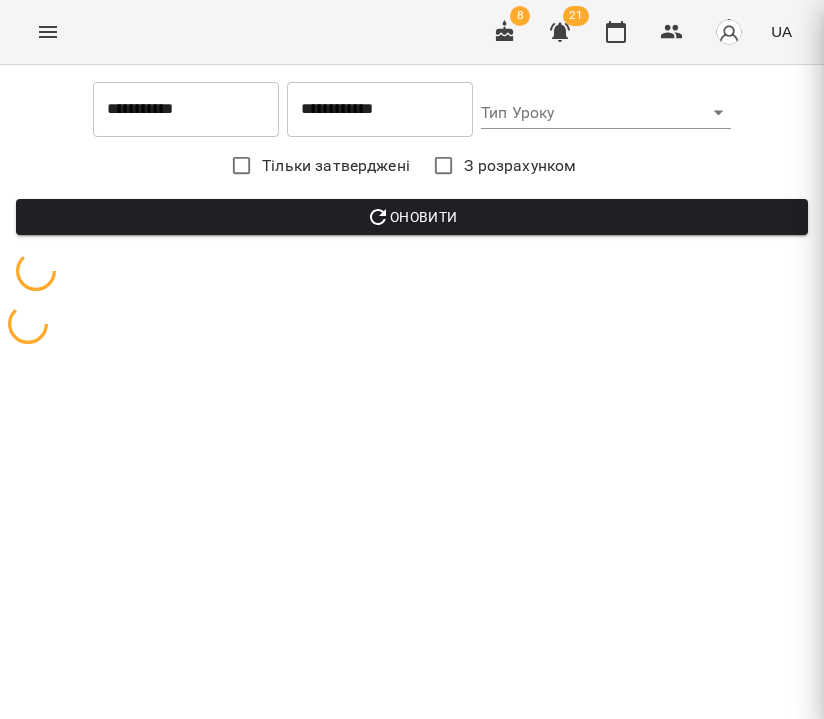 scroll, scrollTop: 0, scrollLeft: 0, axis: both 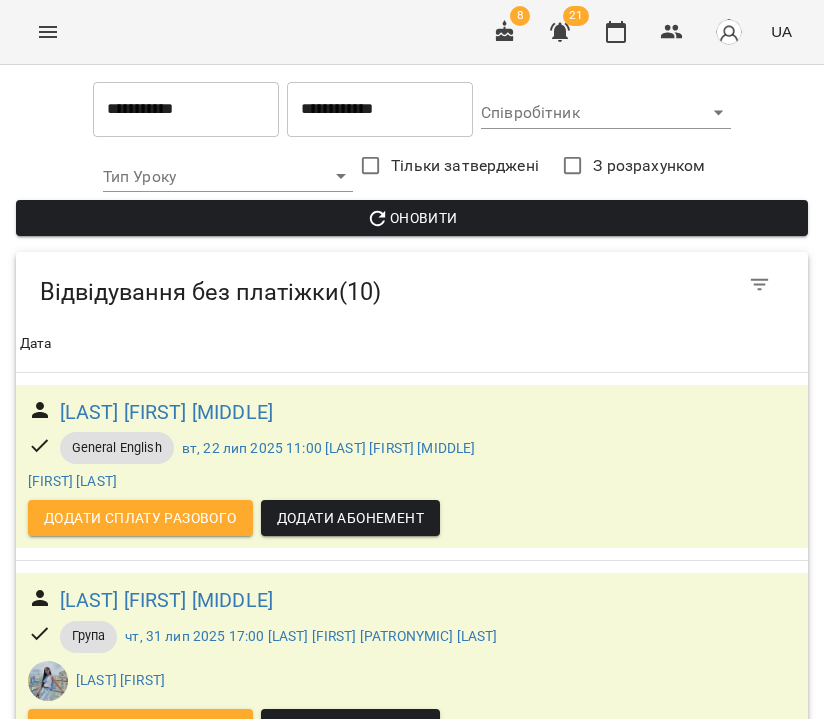 click on "Явон Марія Сергіївна" at bounding box center [166, 2080] 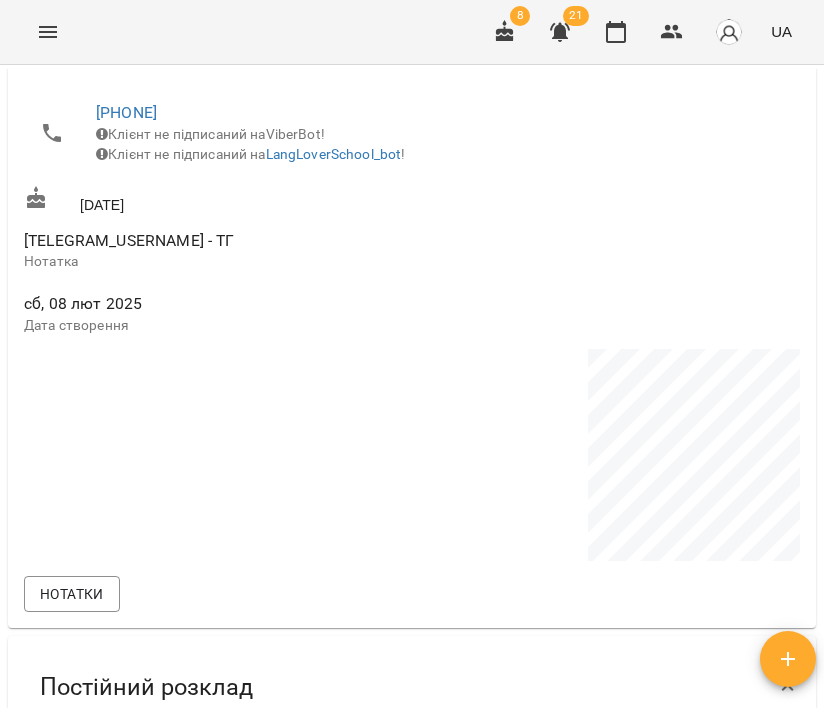 scroll, scrollTop: 0, scrollLeft: 0, axis: both 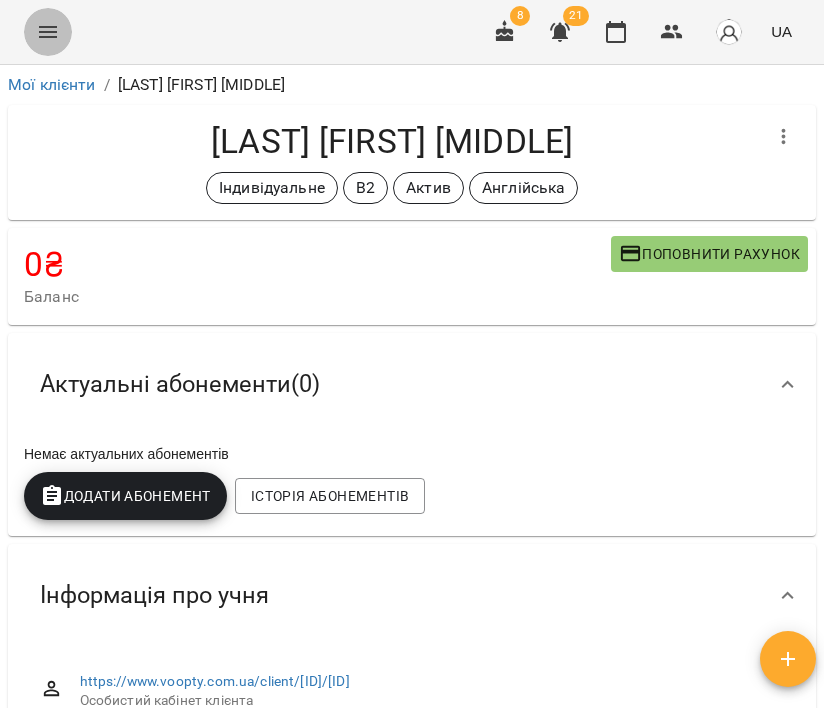 click 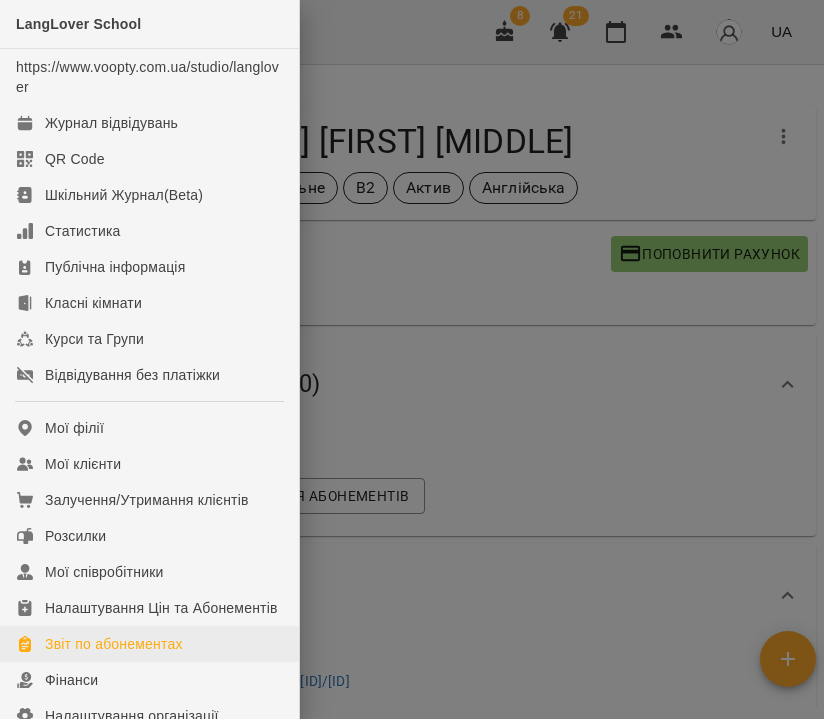 click on "Звіт по абонементах" at bounding box center (149, 644) 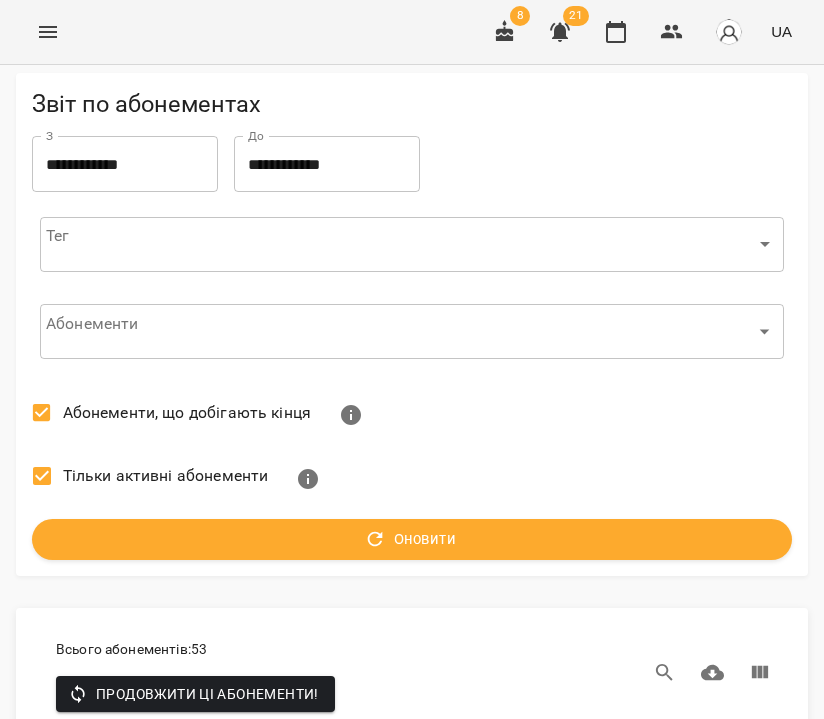 scroll, scrollTop: 948, scrollLeft: 0, axis: vertical 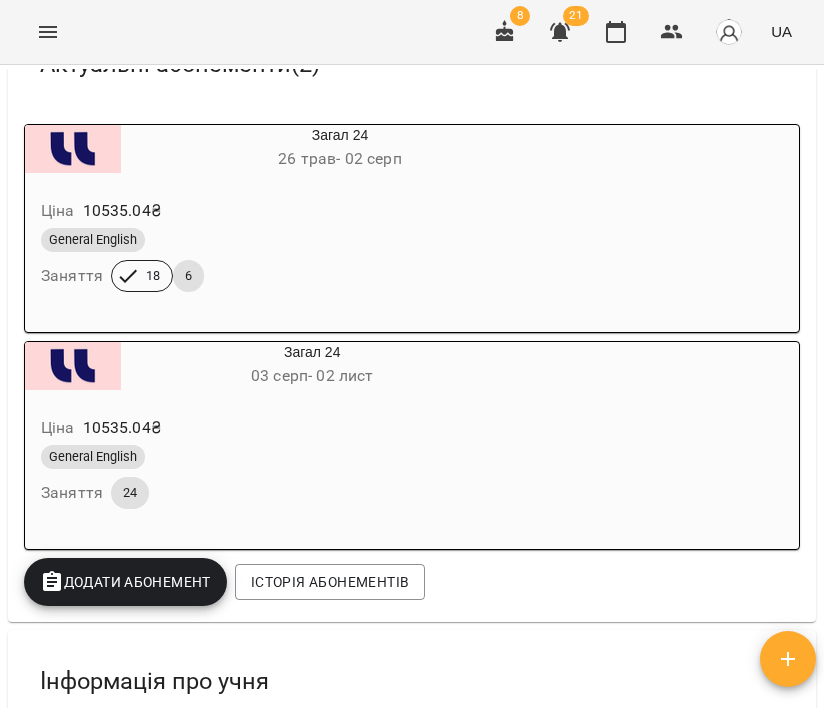 click on "Ціна 10535.04 ₴" at bounding box center (292, 211) 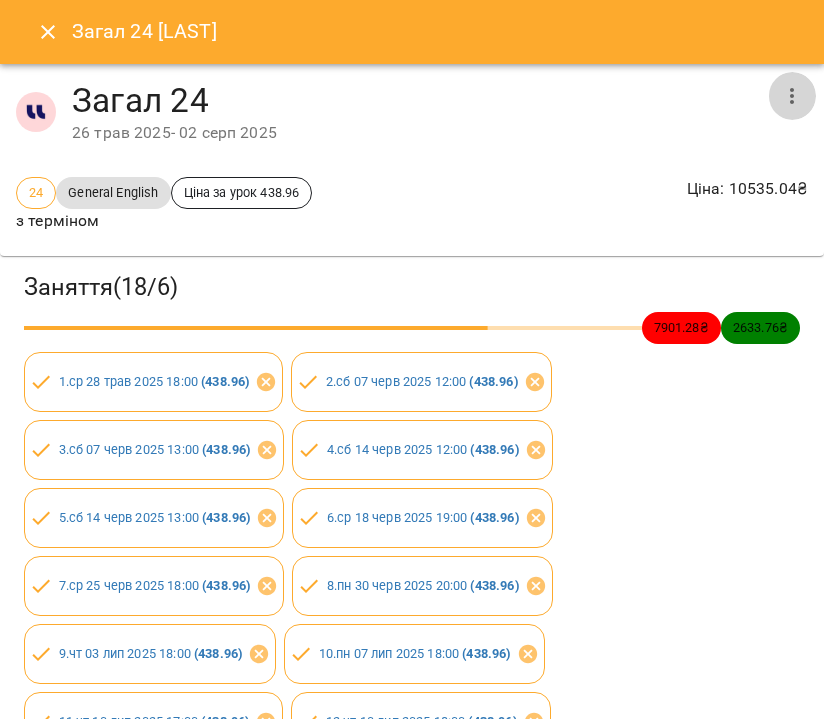 click 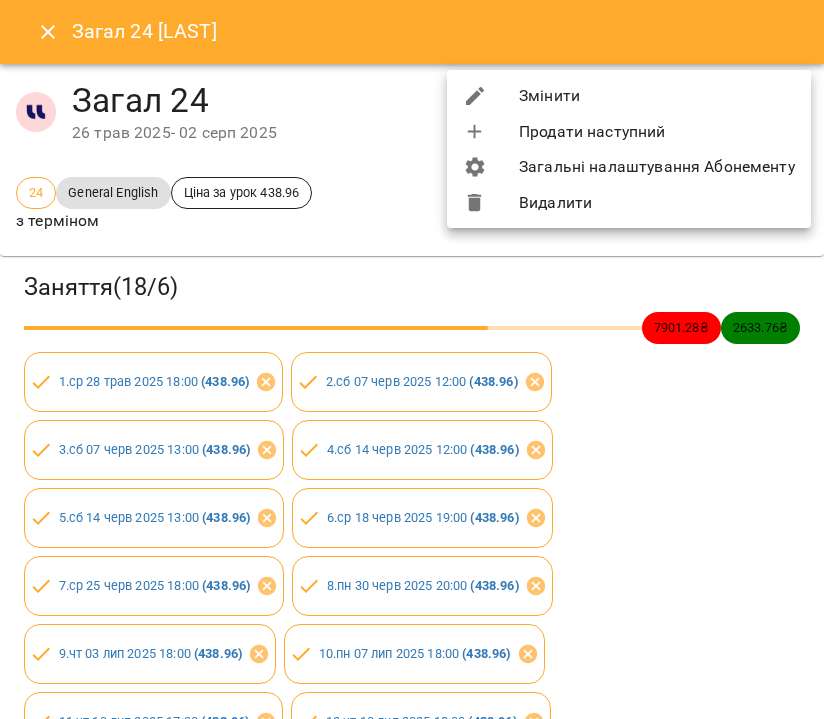click on "Змінити" at bounding box center (629, 96) 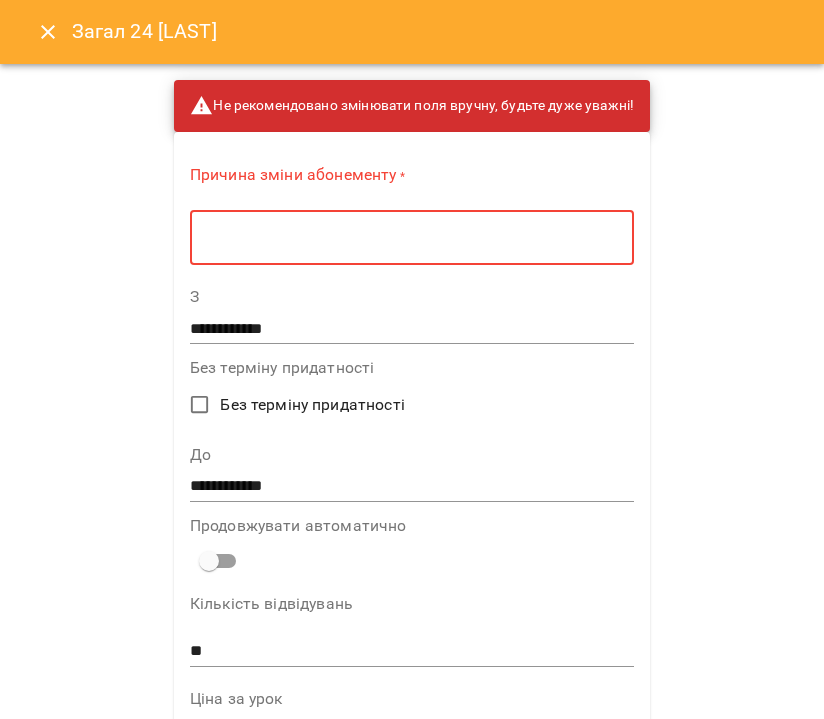 click at bounding box center [412, 238] 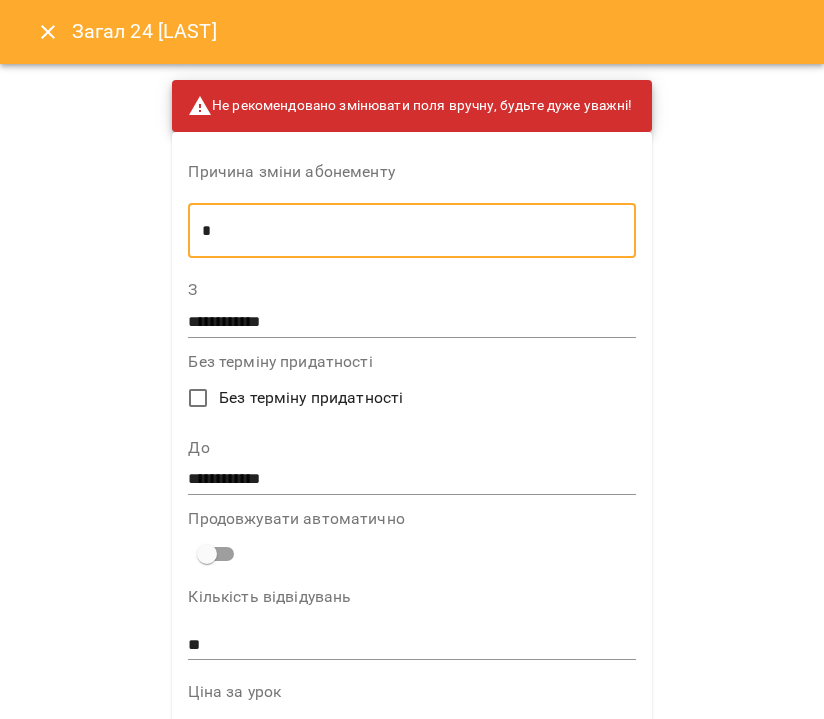 scroll, scrollTop: 36, scrollLeft: 0, axis: vertical 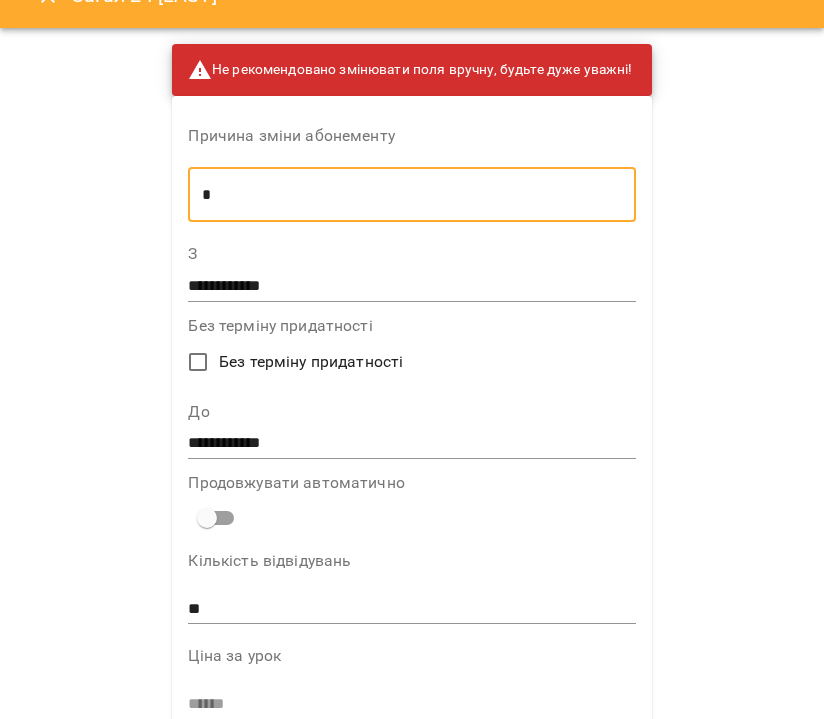 type on "*" 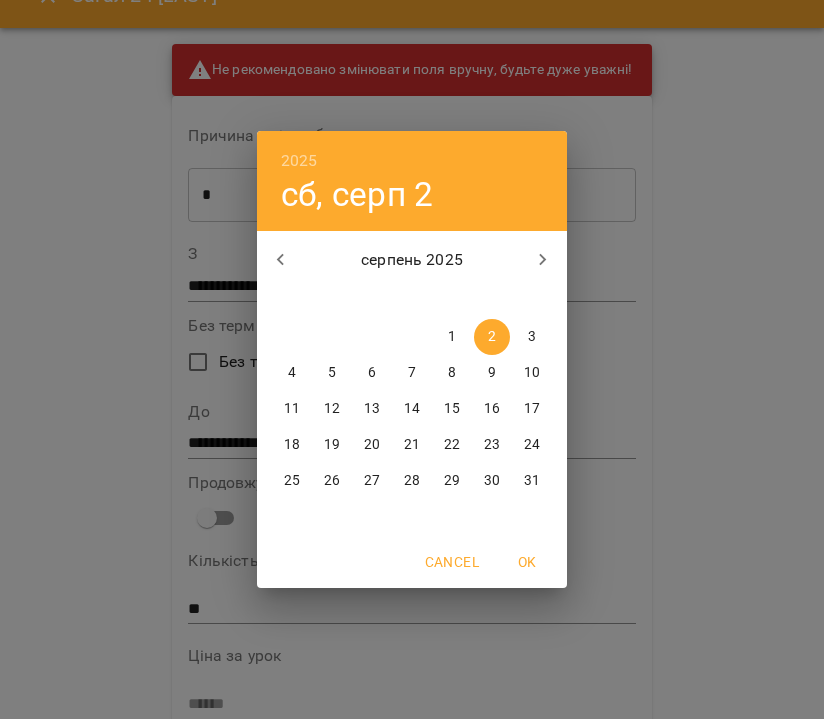 click on "10" at bounding box center [532, 373] 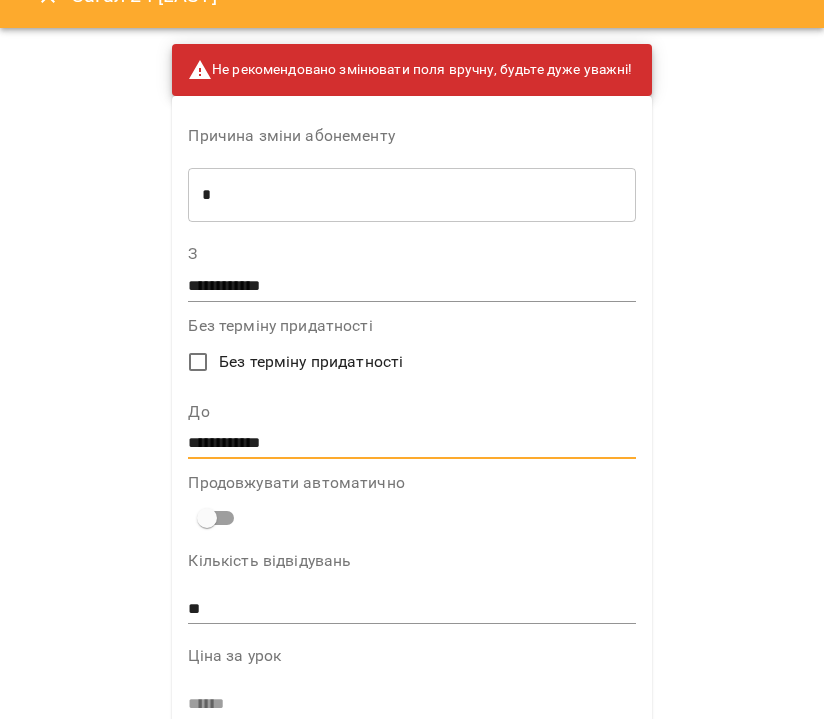 scroll, scrollTop: 1289, scrollLeft: 0, axis: vertical 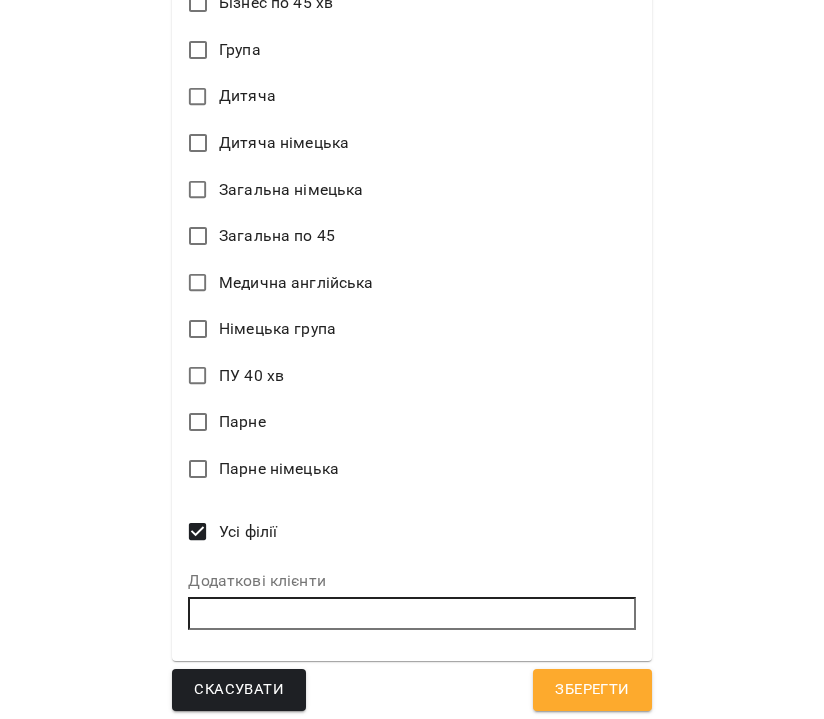 click on "Зберегти" at bounding box center [592, 690] 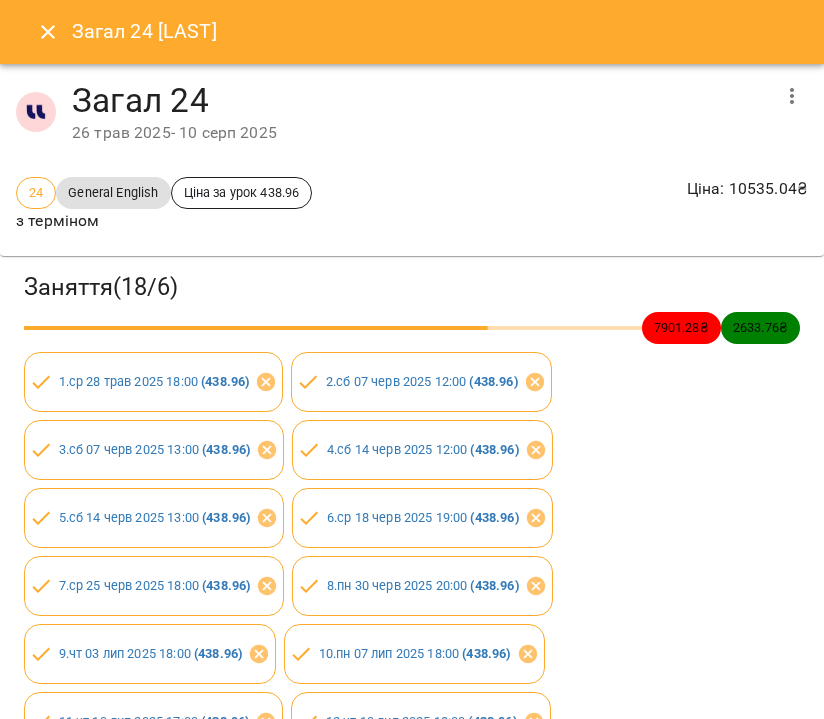 click 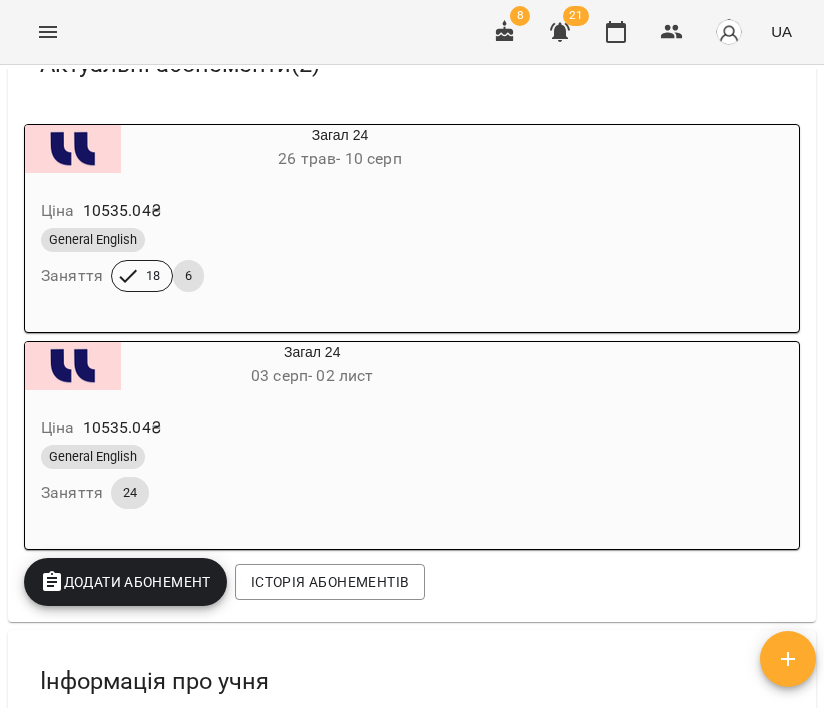 click on "Ціна 10535.04 ₴" at bounding box center (264, 428) 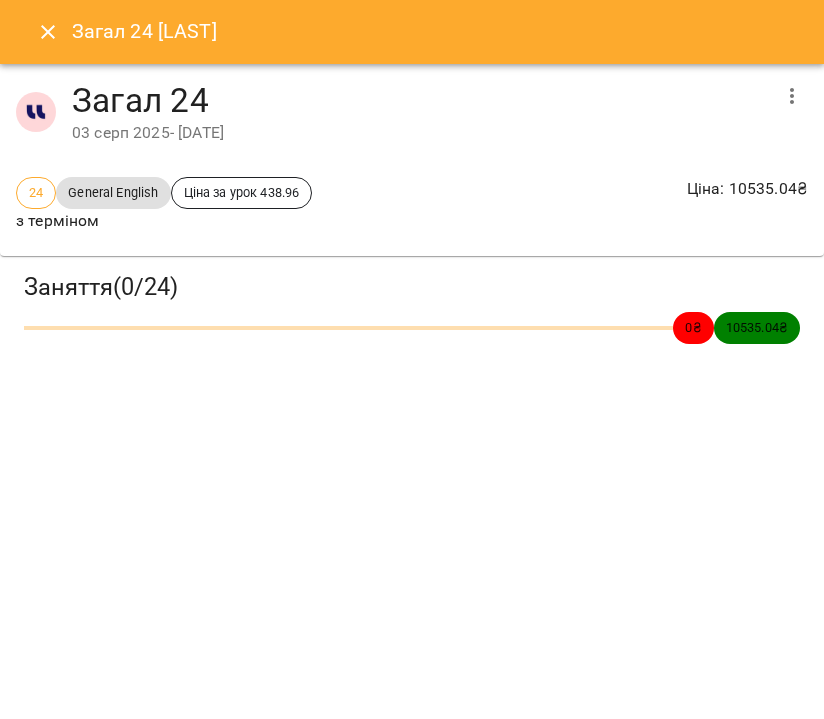 click 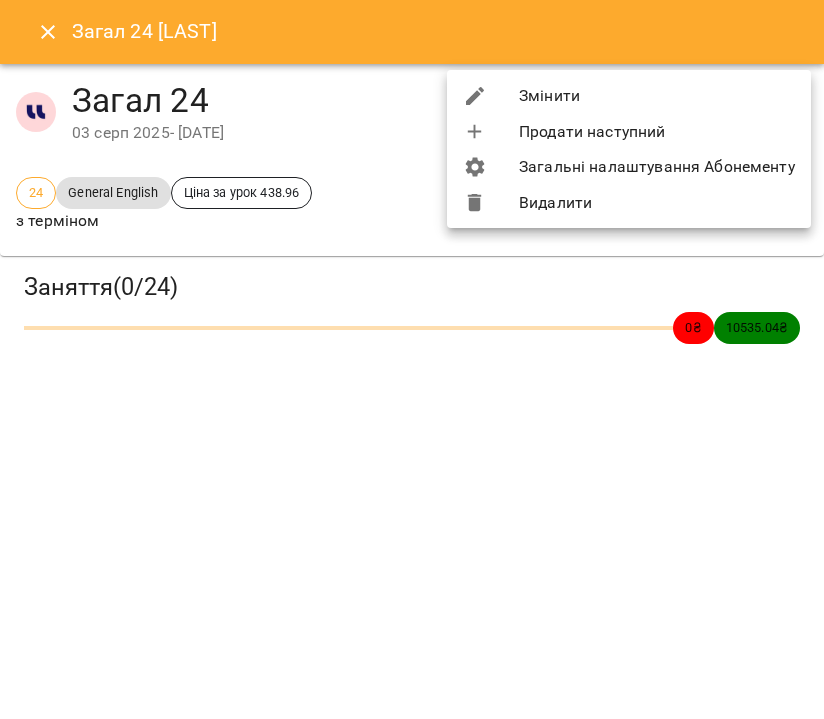 click on "Змінити" at bounding box center [629, 96] 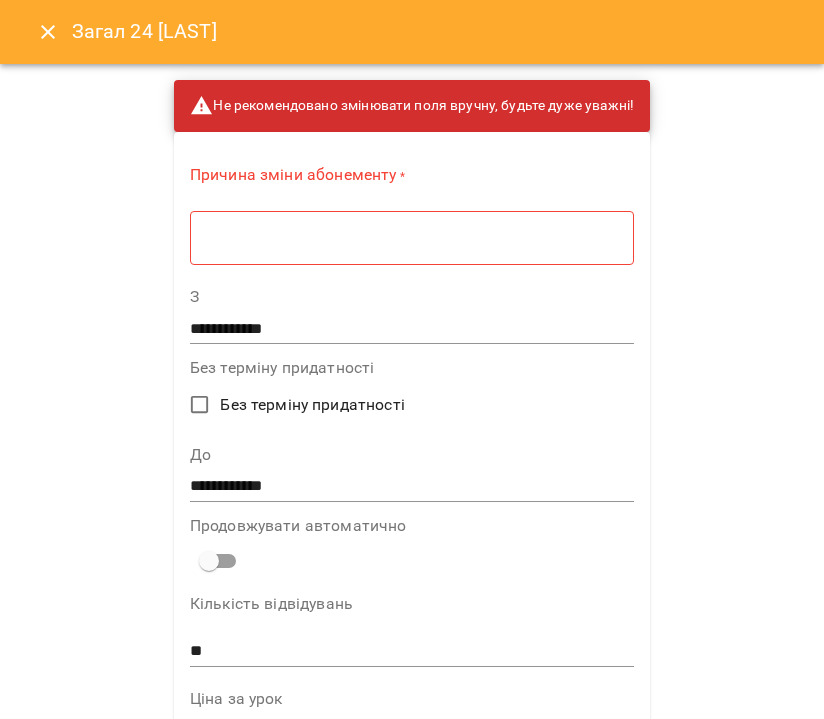 click on "**********" at bounding box center (412, 329) 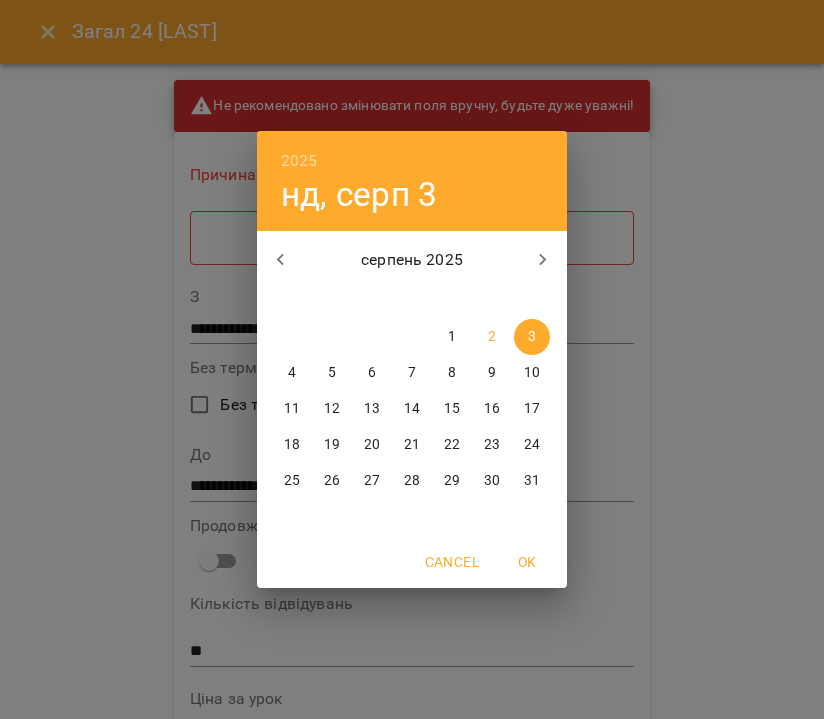 click on "11" at bounding box center [292, 409] 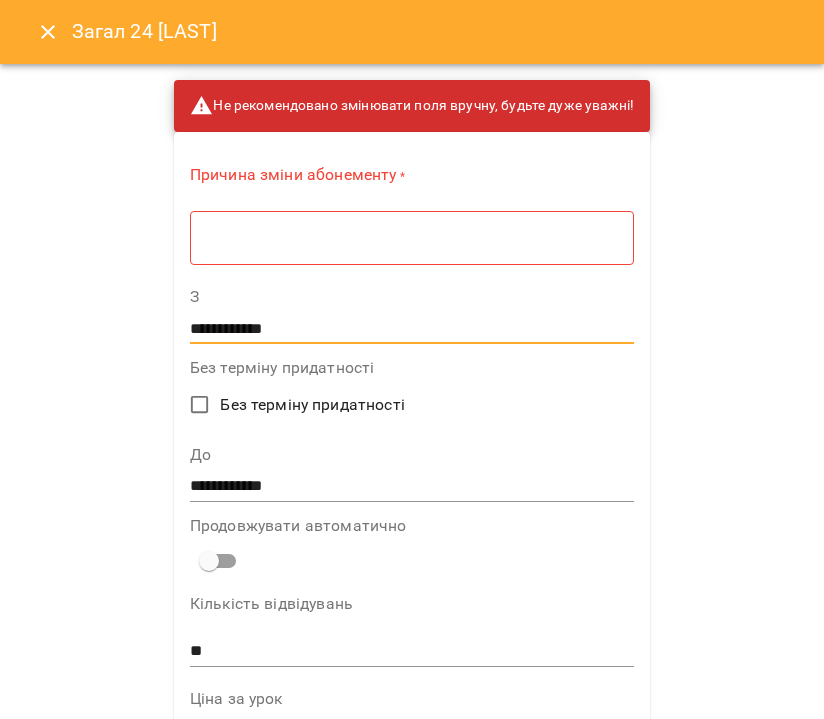 type on "**********" 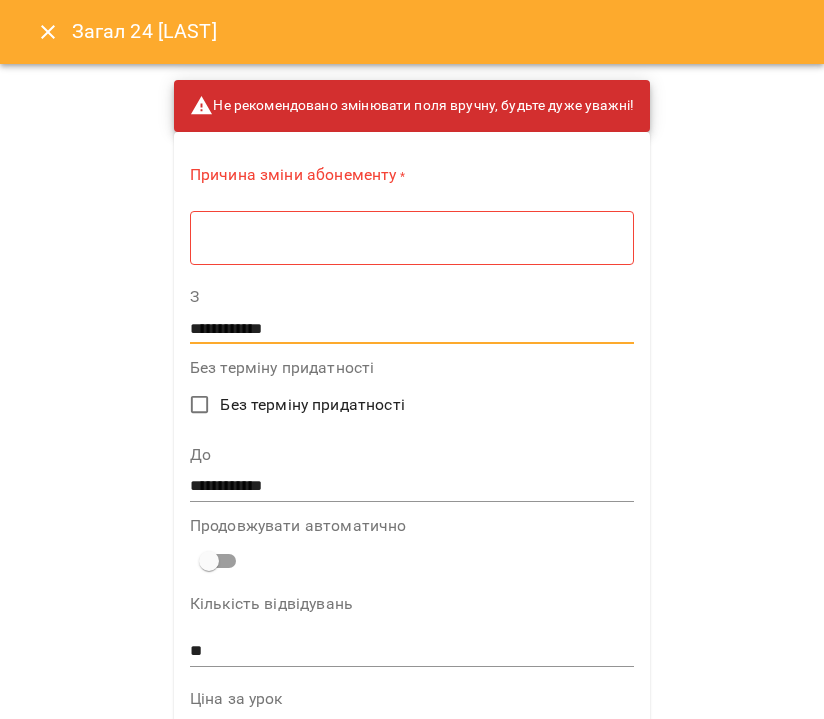 click at bounding box center [412, 238] 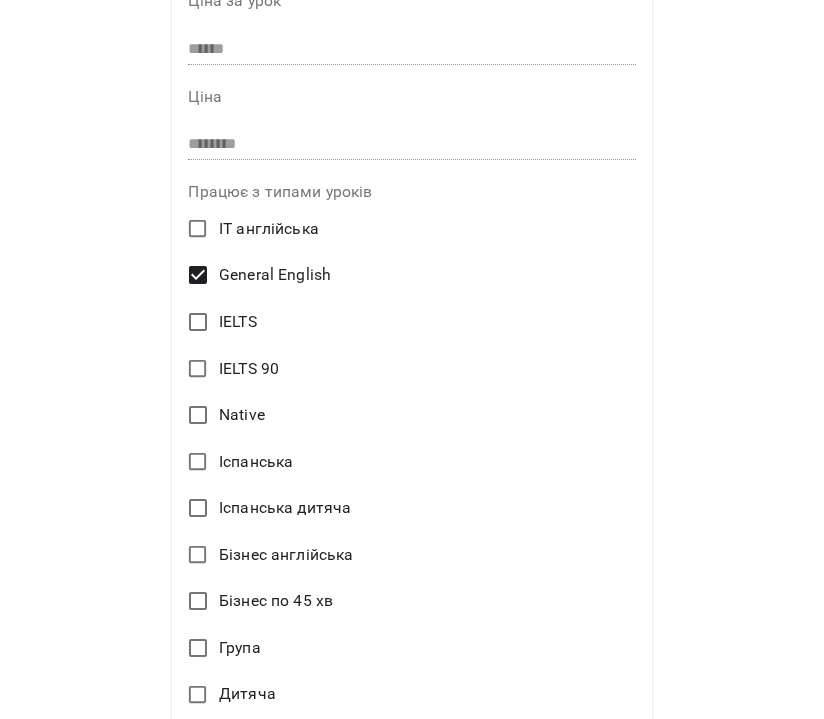scroll, scrollTop: 1289, scrollLeft: 0, axis: vertical 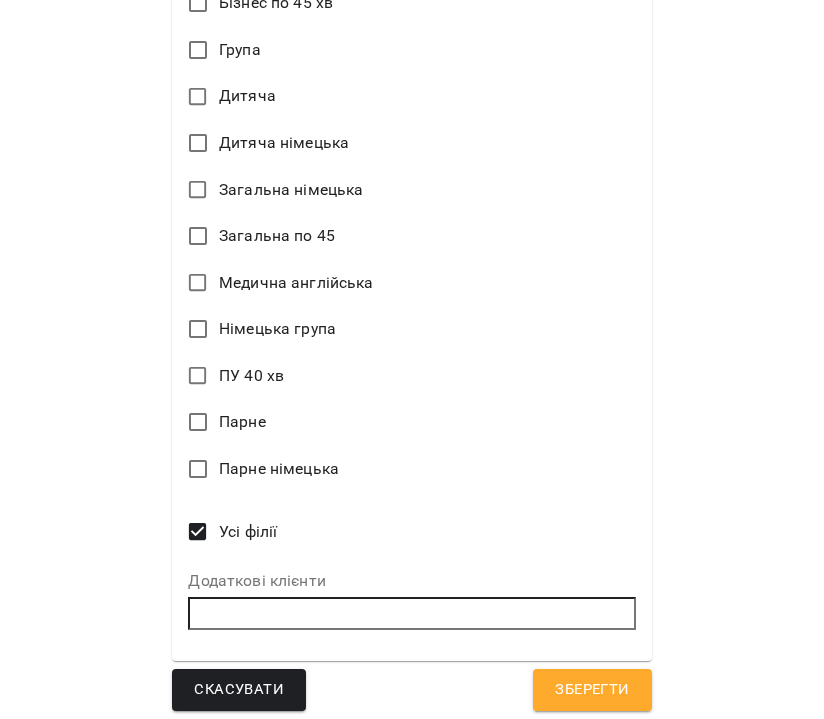 type on "*" 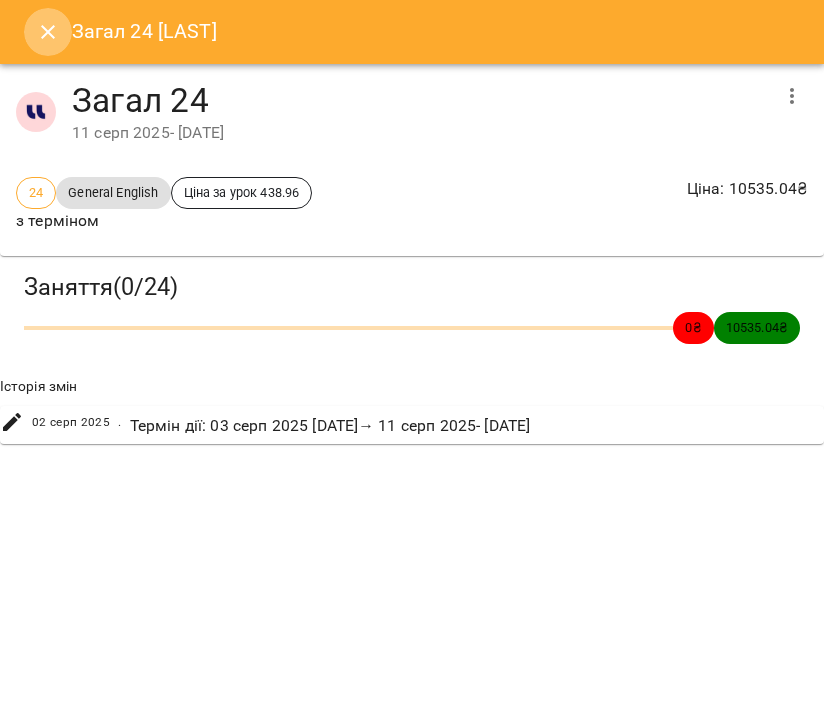 click 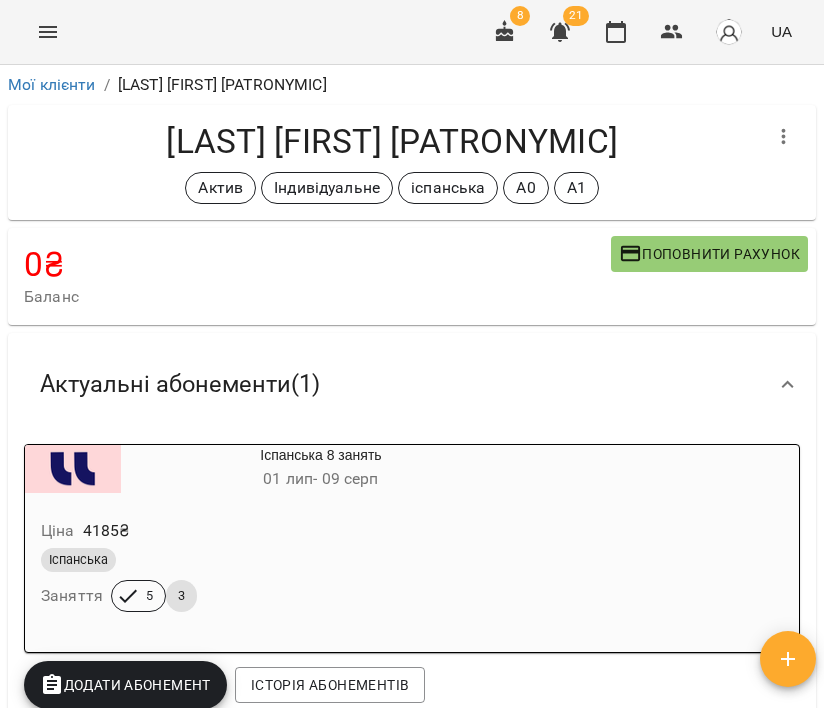 scroll, scrollTop: 0, scrollLeft: 0, axis: both 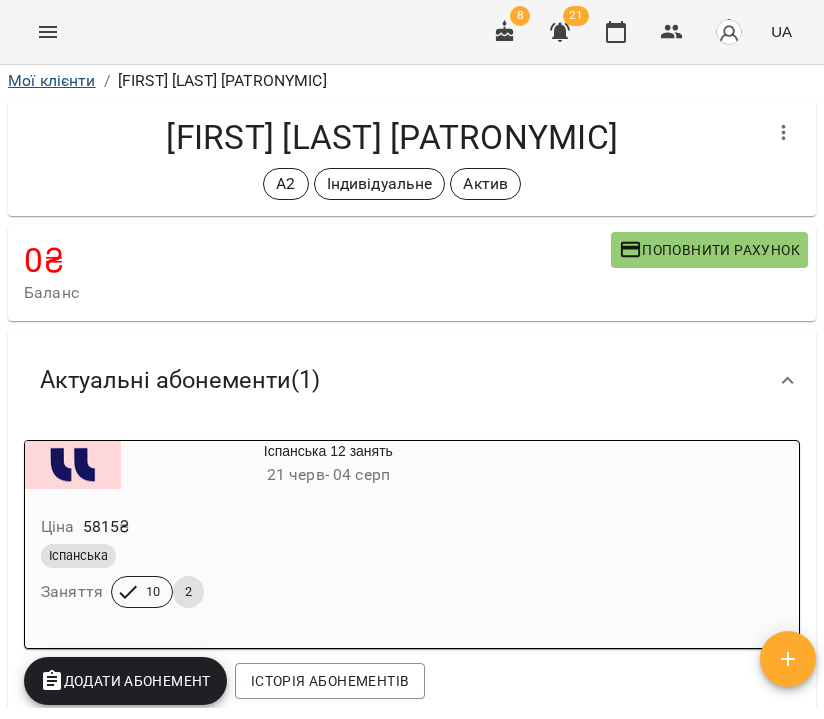 click on "Мої клієнти" at bounding box center [52, 80] 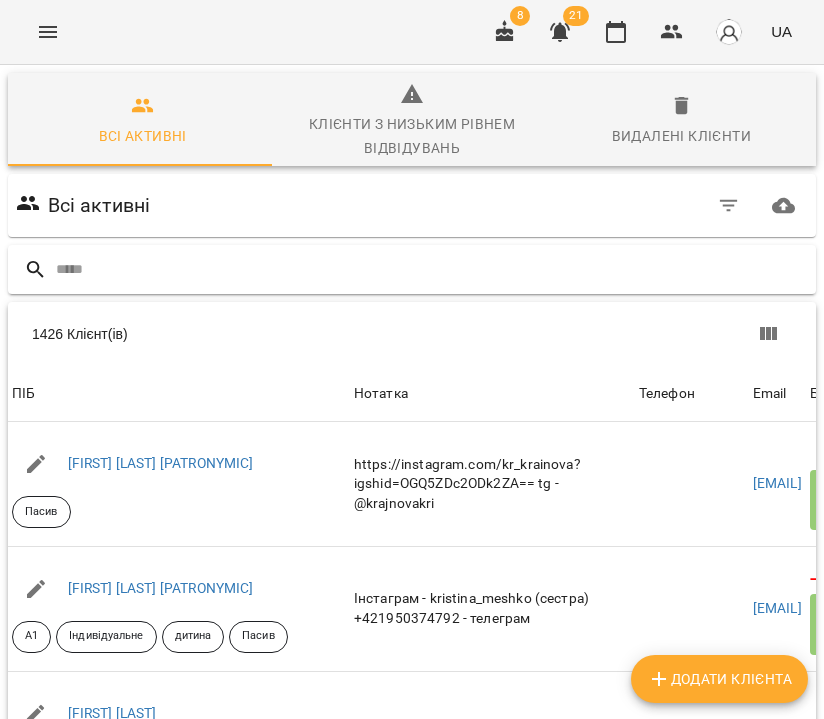 click at bounding box center (432, 269) 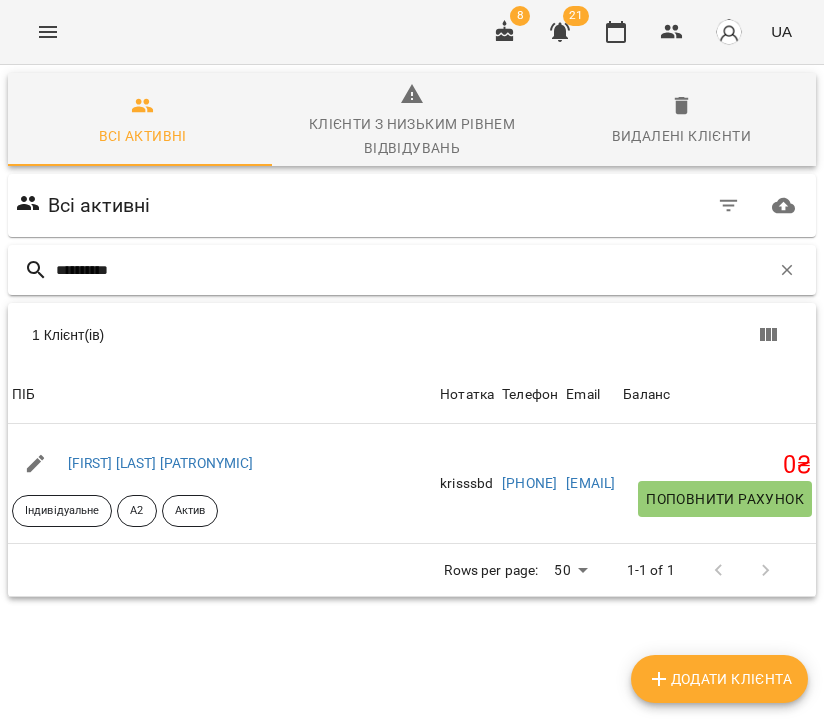 type on "**********" 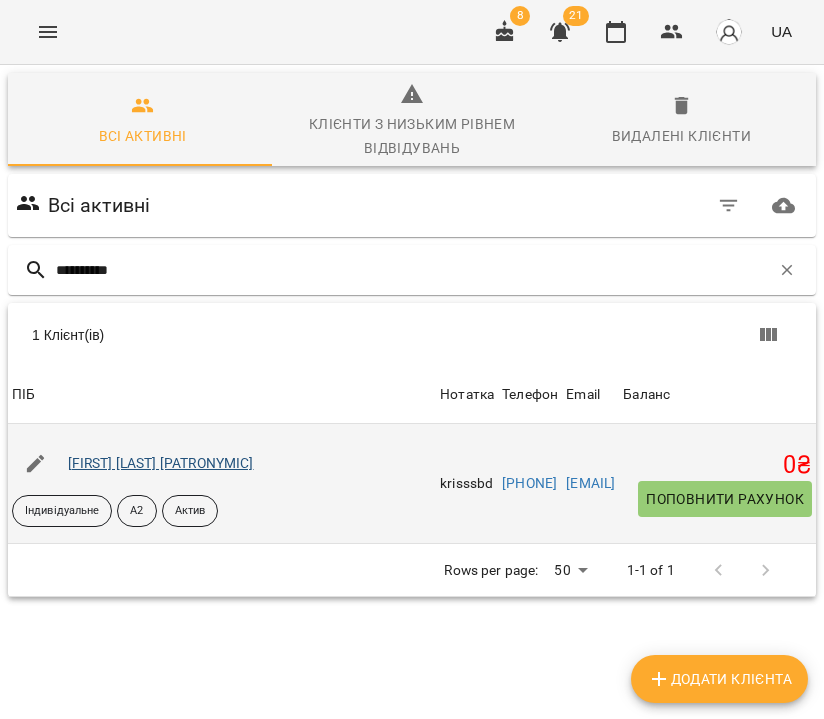 click on "[FIRST] [LAST] [PATRONYMIC]" at bounding box center [161, 463] 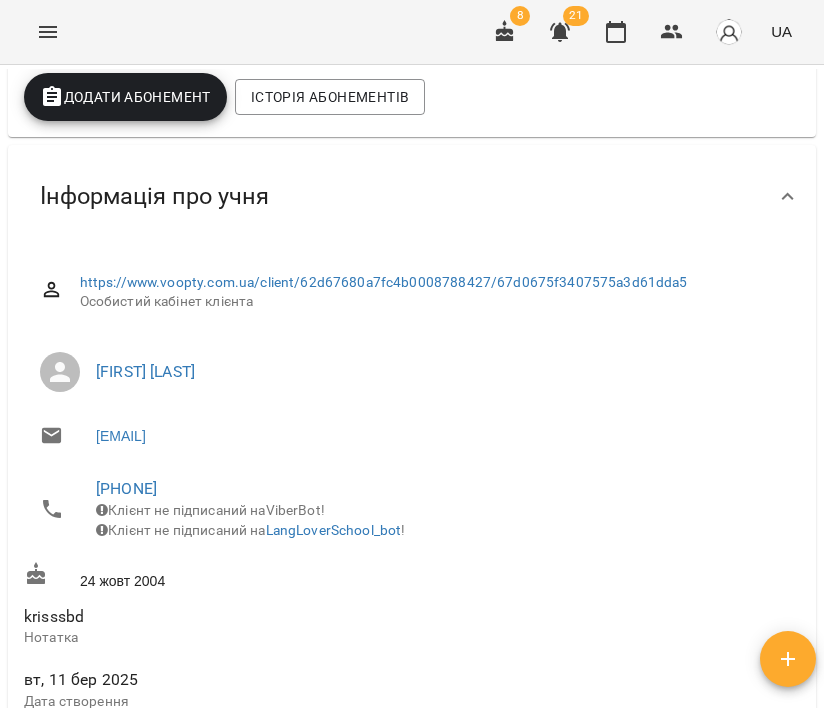 scroll, scrollTop: 0, scrollLeft: 0, axis: both 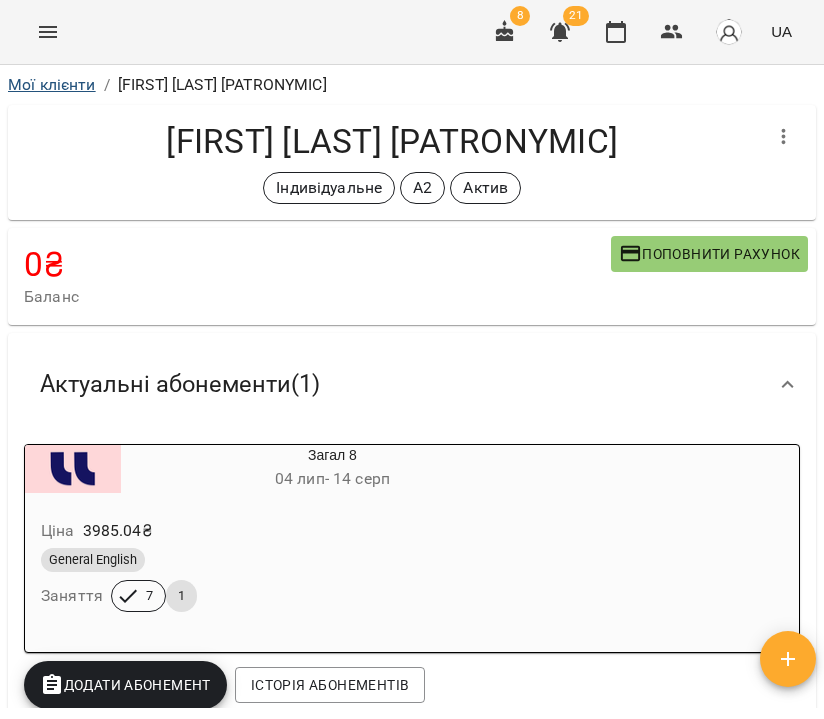 click on "Мої клієнти" at bounding box center [52, 84] 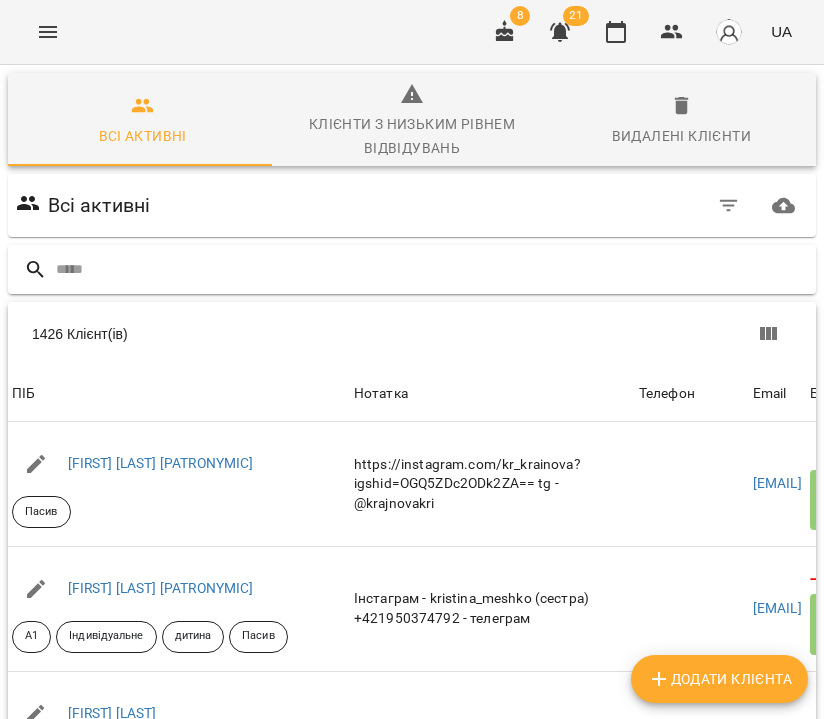 click at bounding box center [432, 269] 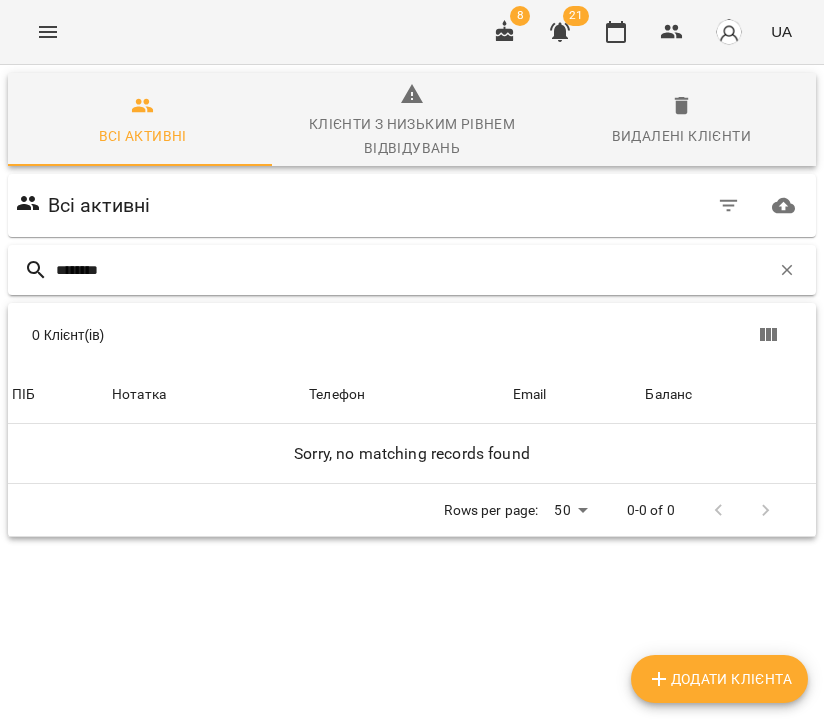 type on "********" 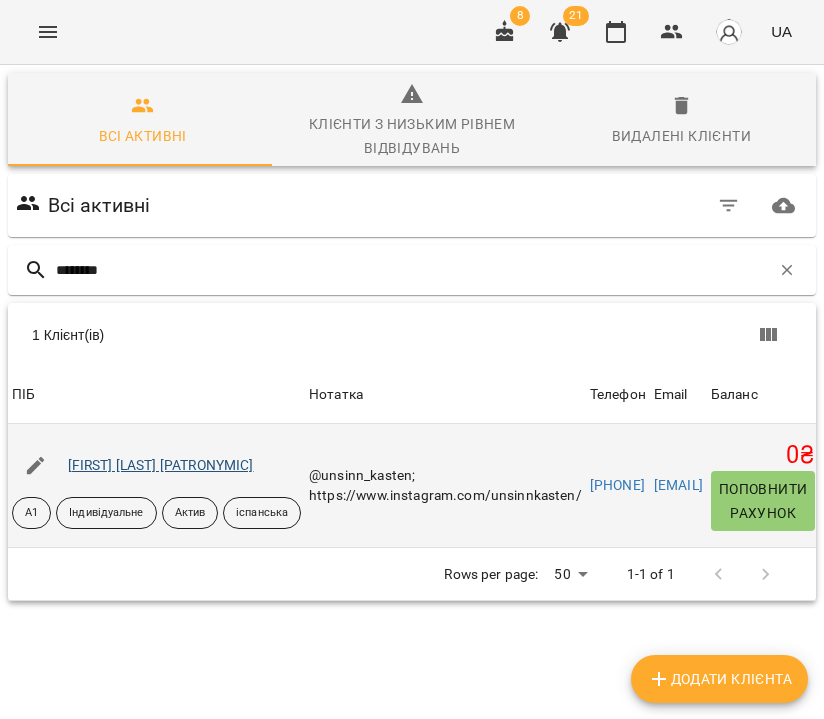 click on "[FIRST] [LAST] [PATRONYMIC]" at bounding box center (161, 465) 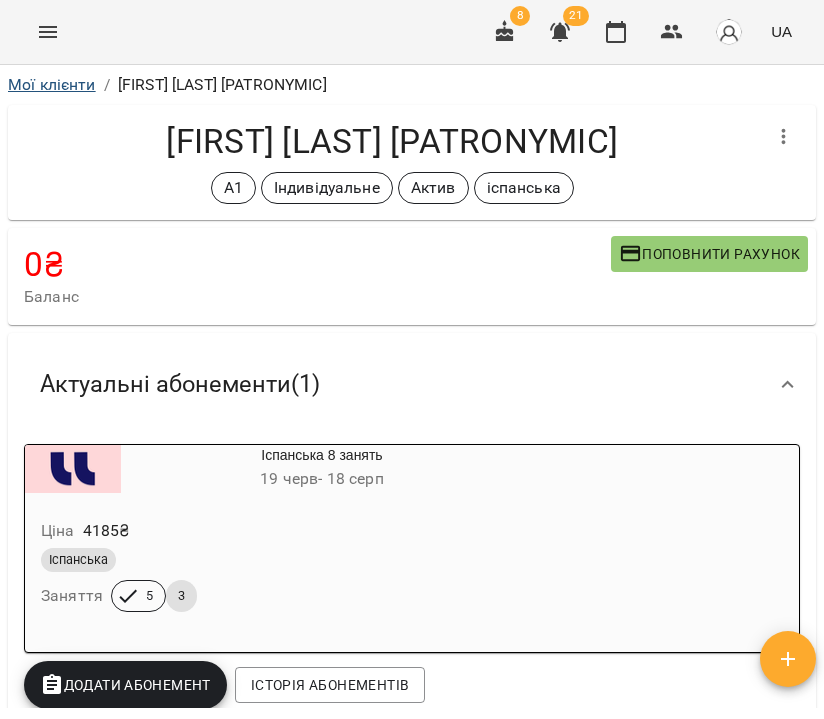 click on "Мої клієнти" at bounding box center [52, 84] 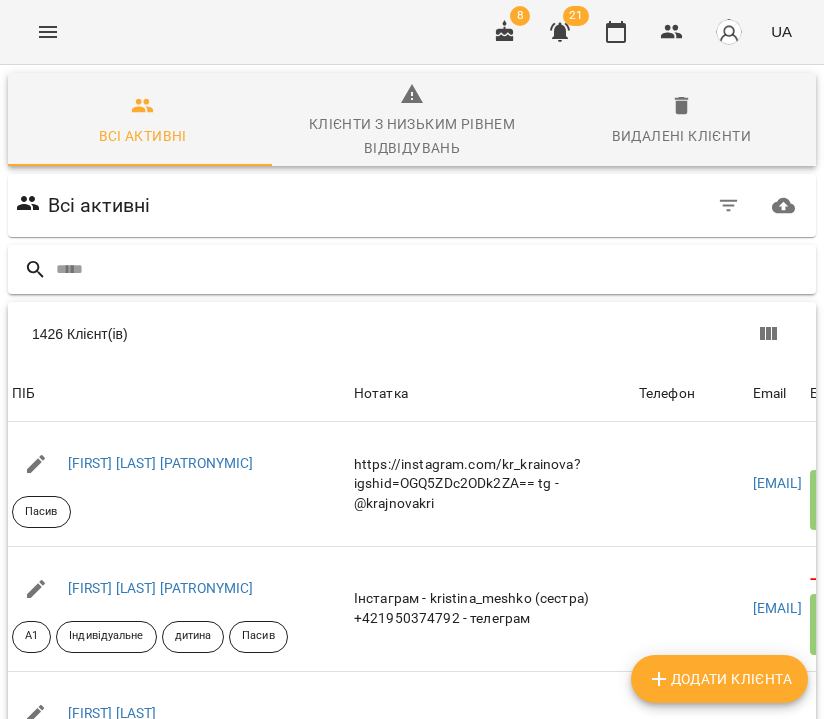 click at bounding box center [432, 269] 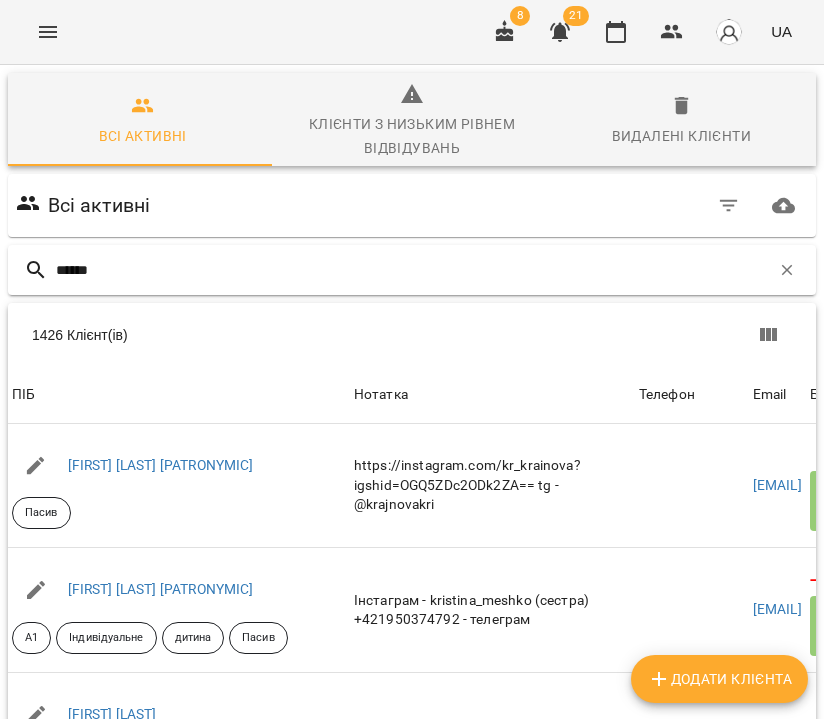 type on "******" 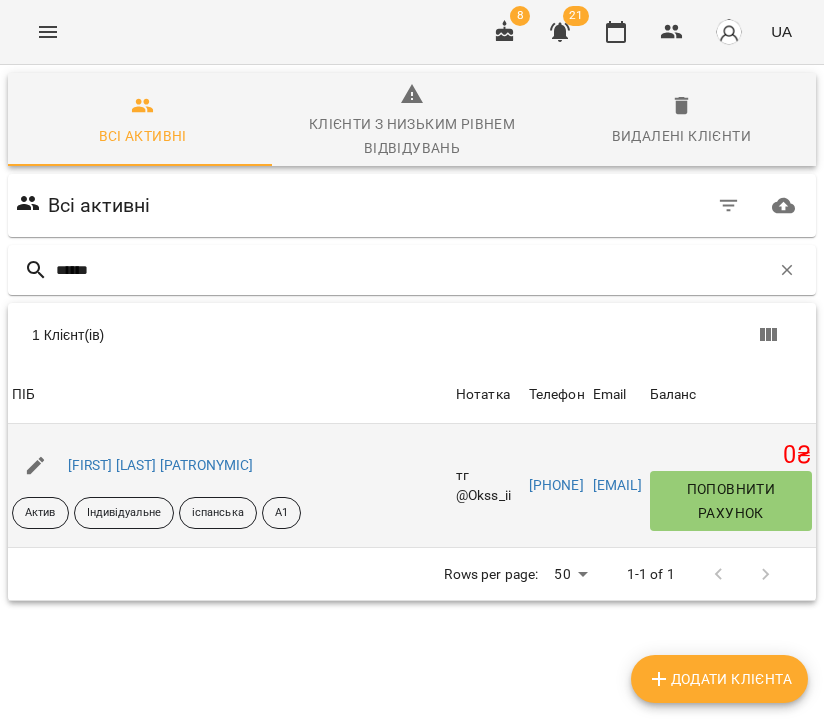 click on "[FIRST] [LAST] [PATRONYMIC]" at bounding box center [161, 466] 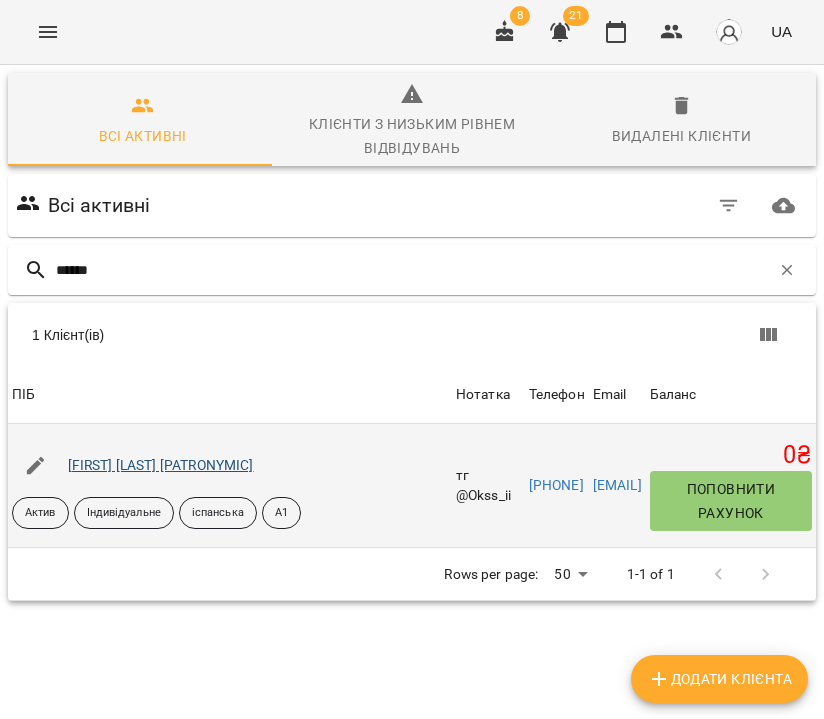 click on "[FIRST] [LAST] [PATRONYMIC]" at bounding box center [161, 465] 